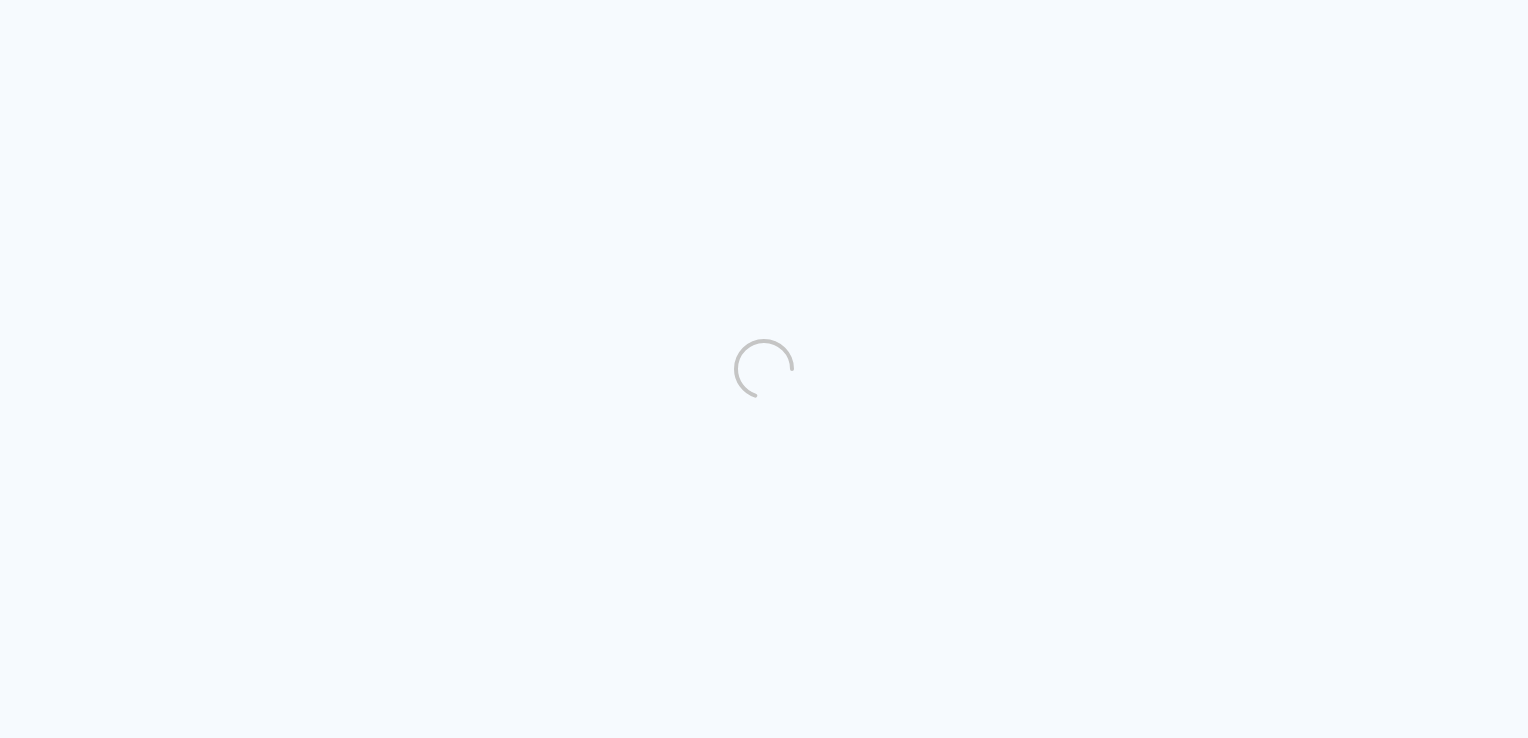 scroll, scrollTop: 0, scrollLeft: 0, axis: both 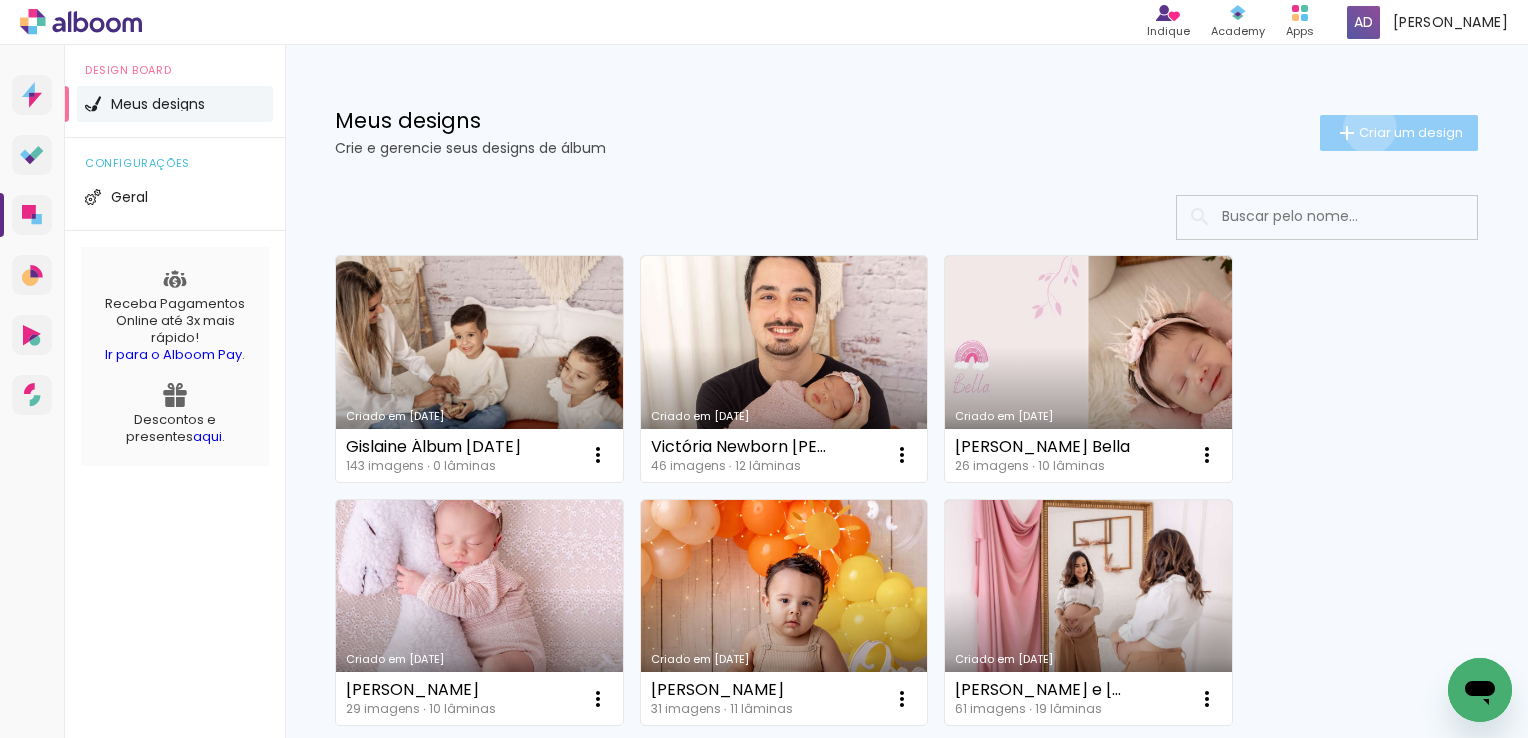 click on "Criar um design" 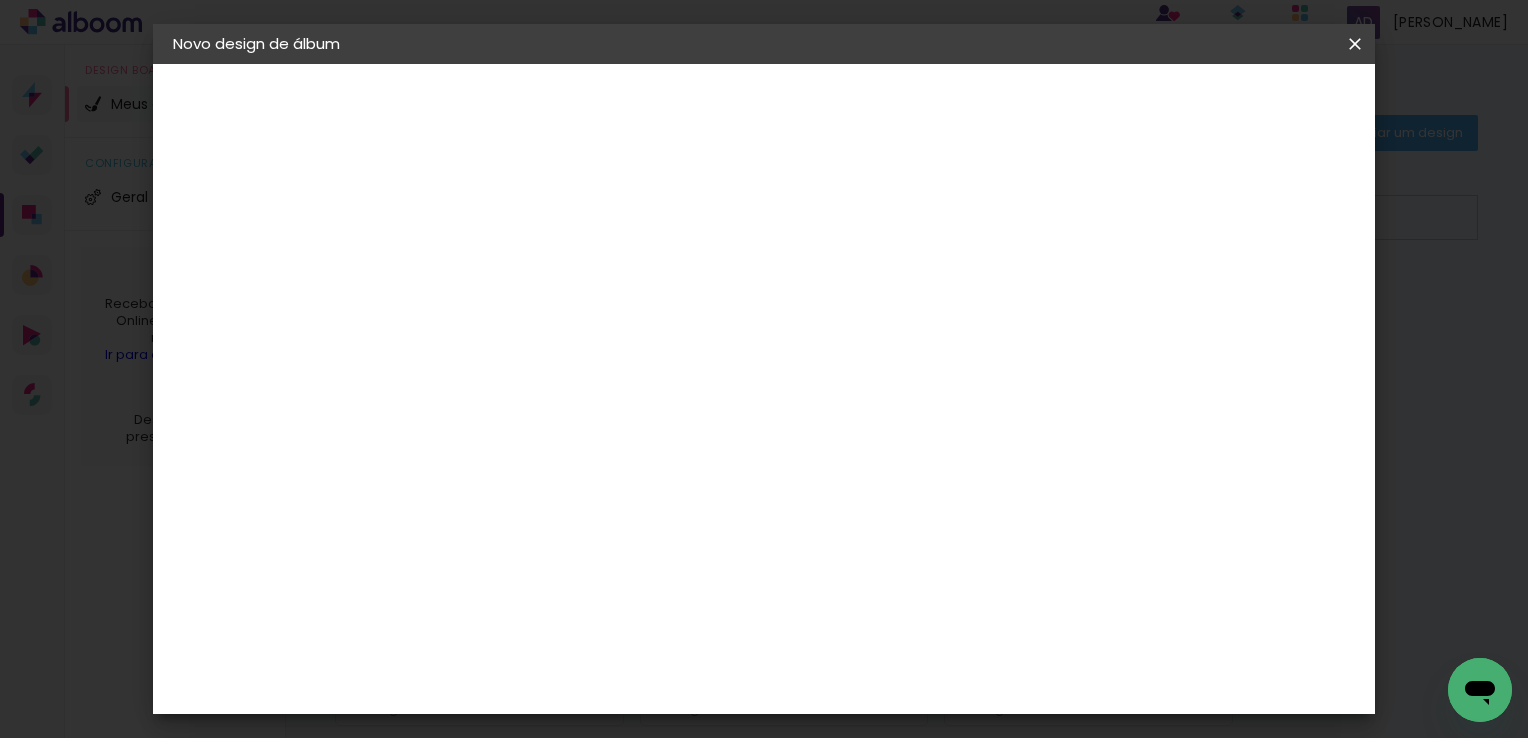 click at bounding box center (500, 268) 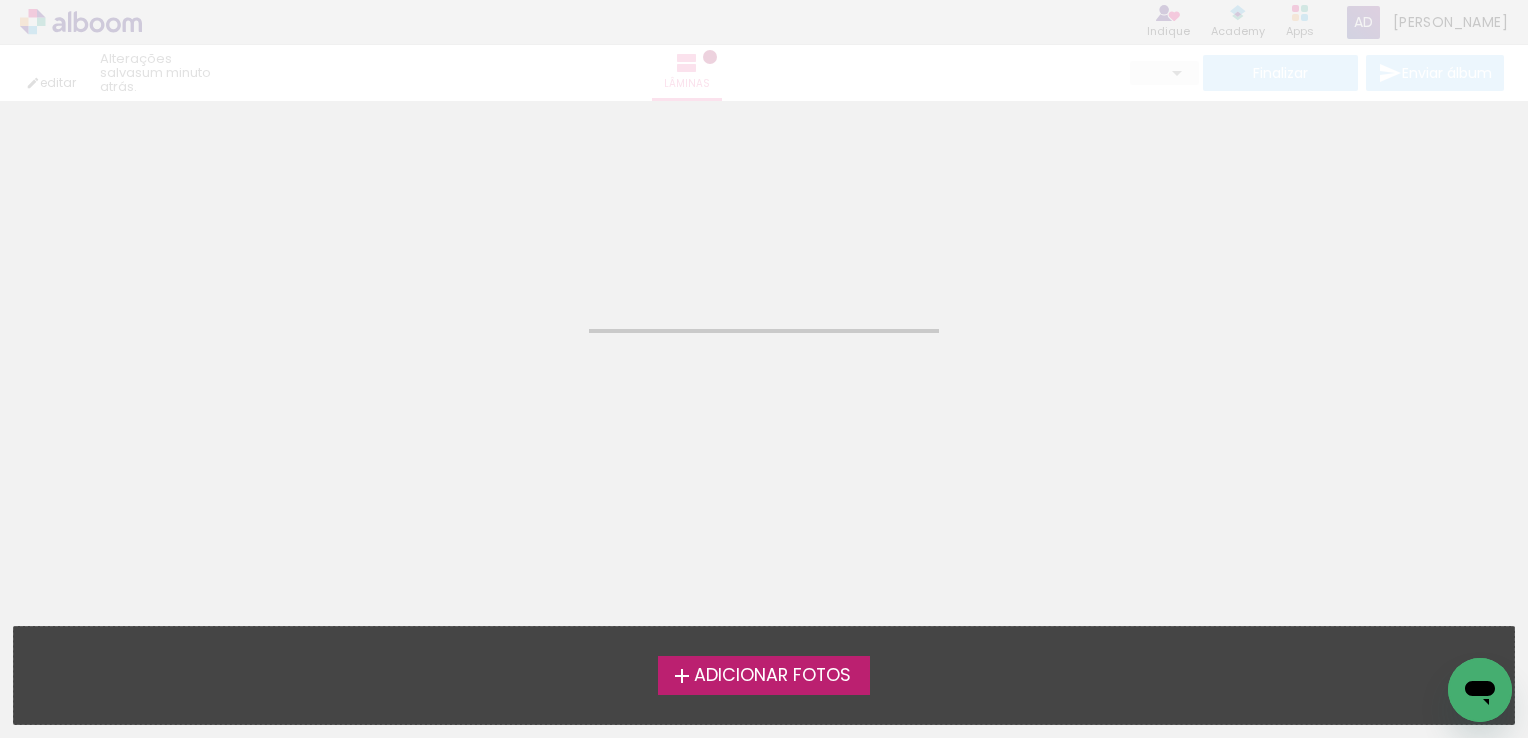click on "Adicionar Fotos" at bounding box center (772, 676) 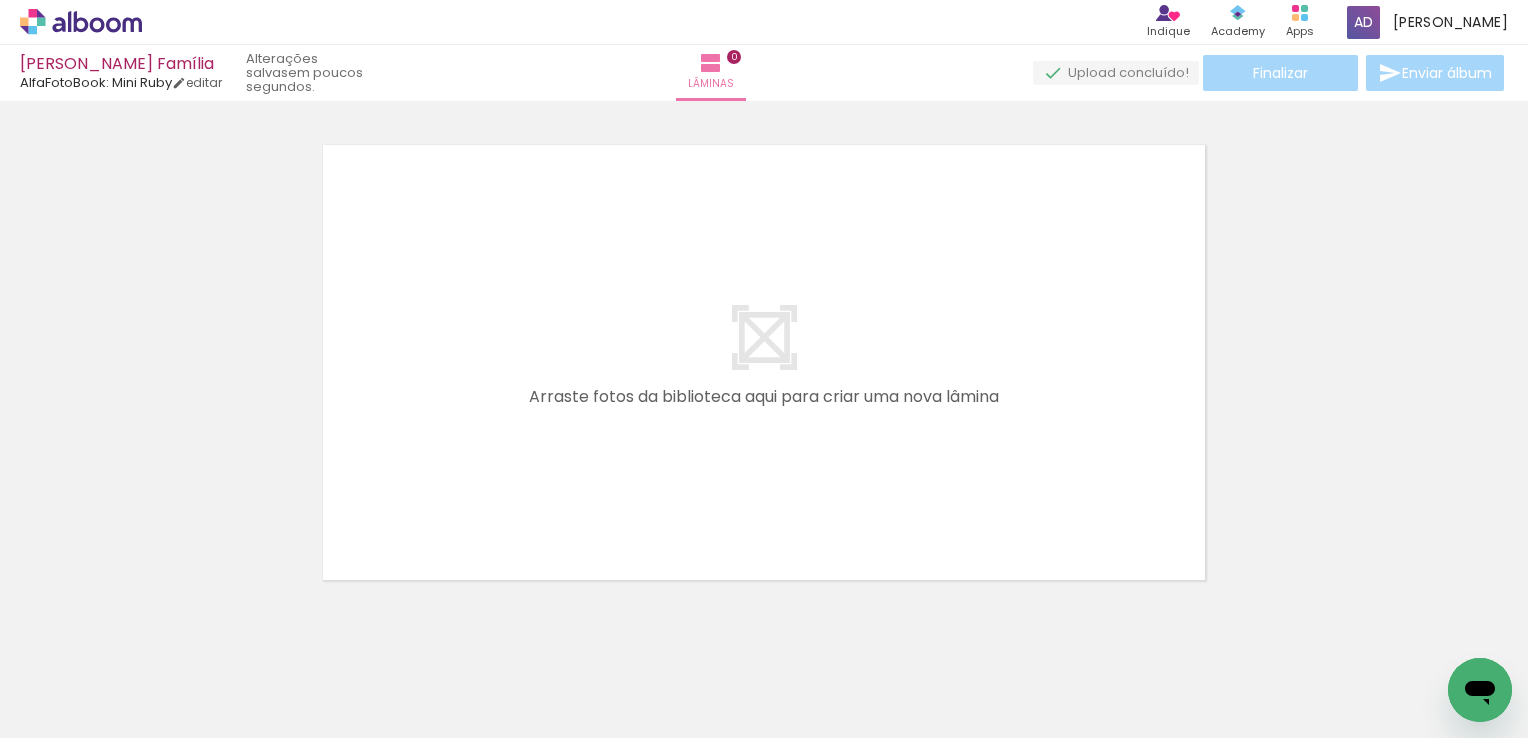 scroll, scrollTop: 25, scrollLeft: 0, axis: vertical 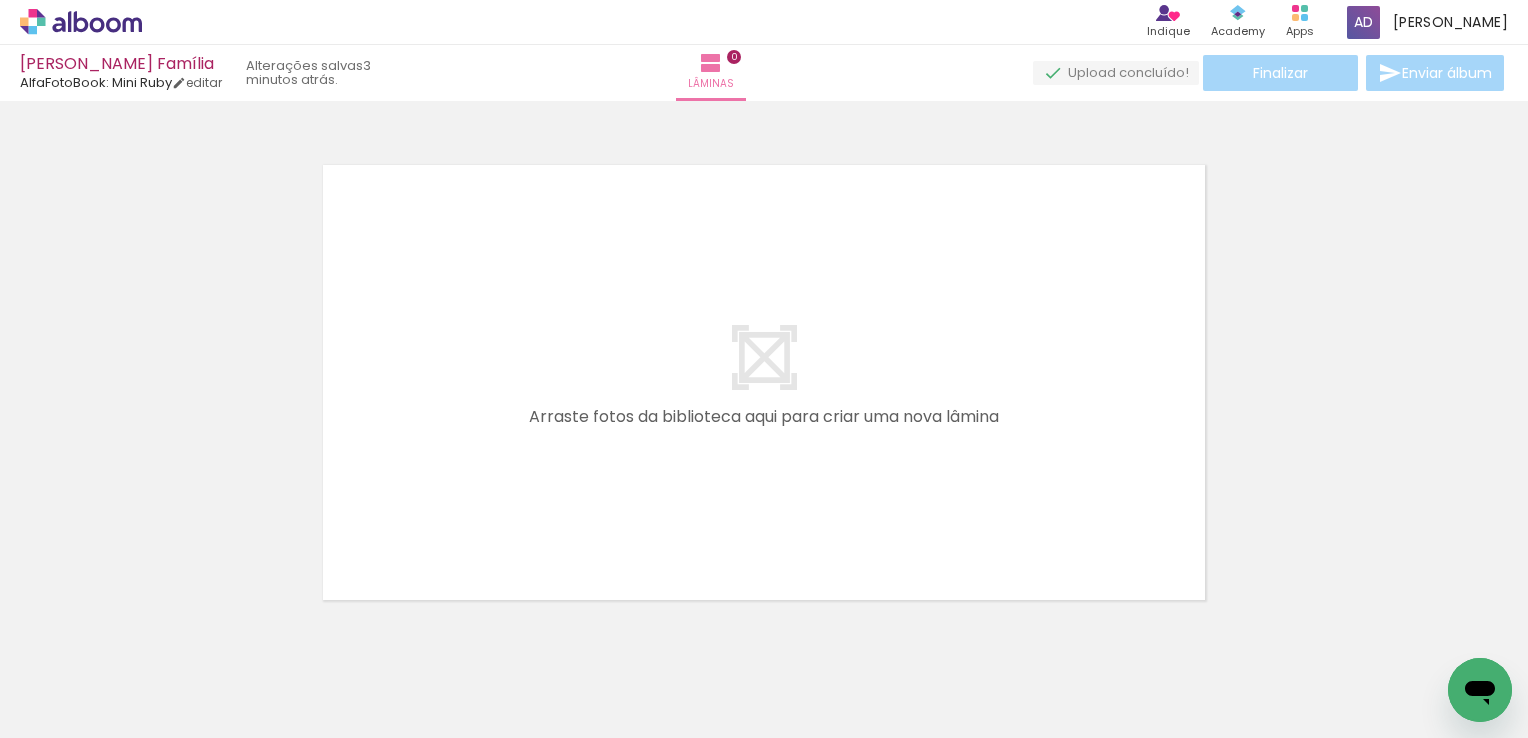 click on "Adicionar
Fotos" at bounding box center [71, 711] 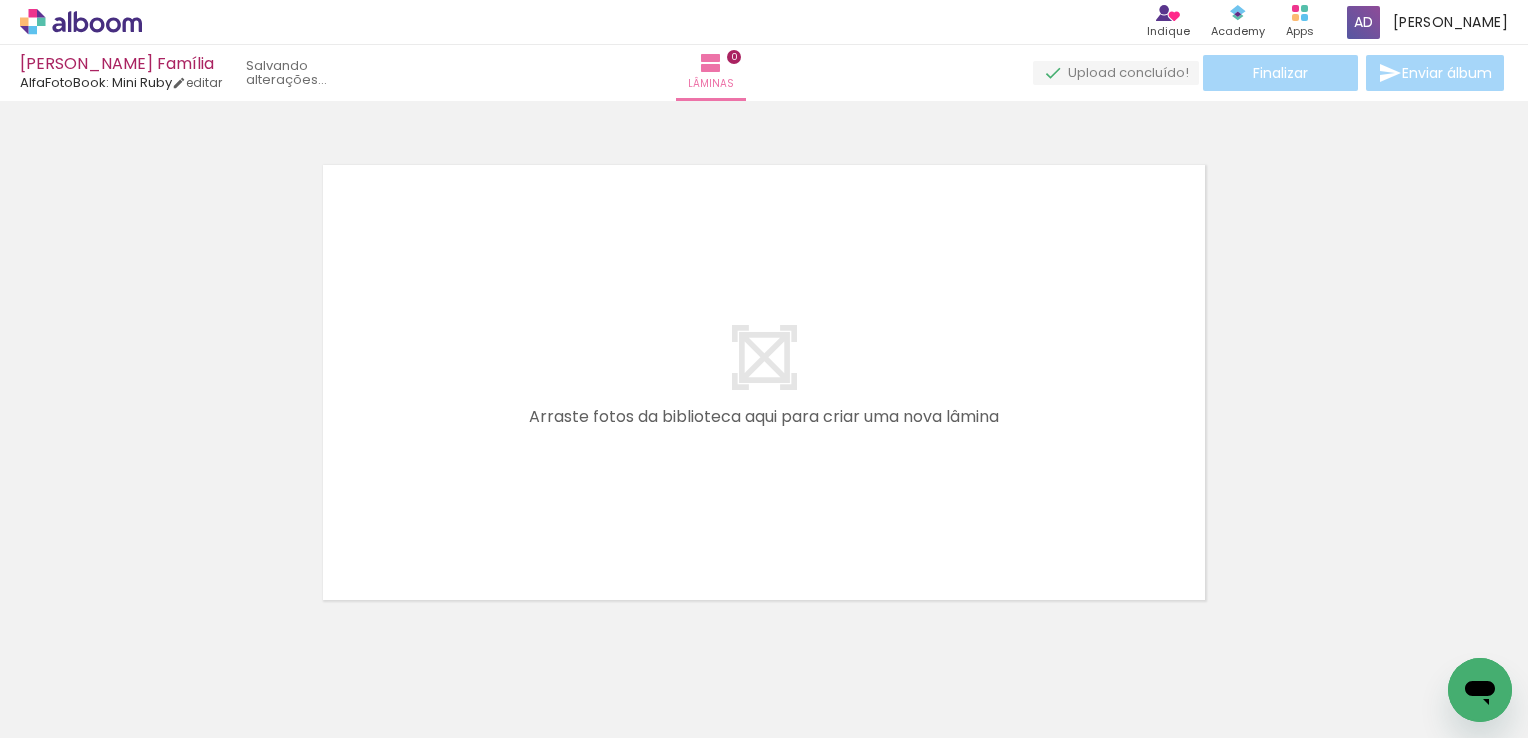 scroll, scrollTop: 0, scrollLeft: 0, axis: both 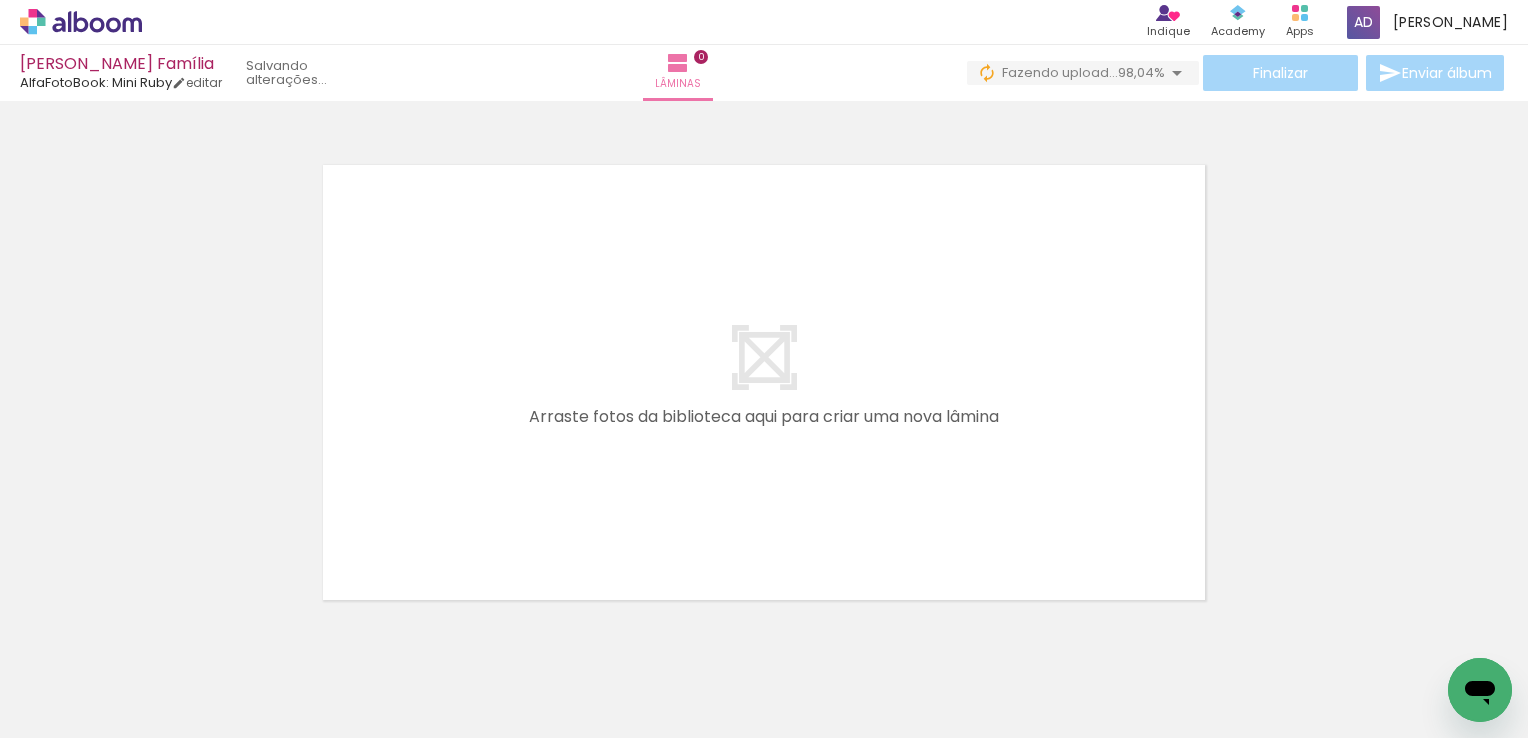 click at bounding box center (775, 670) 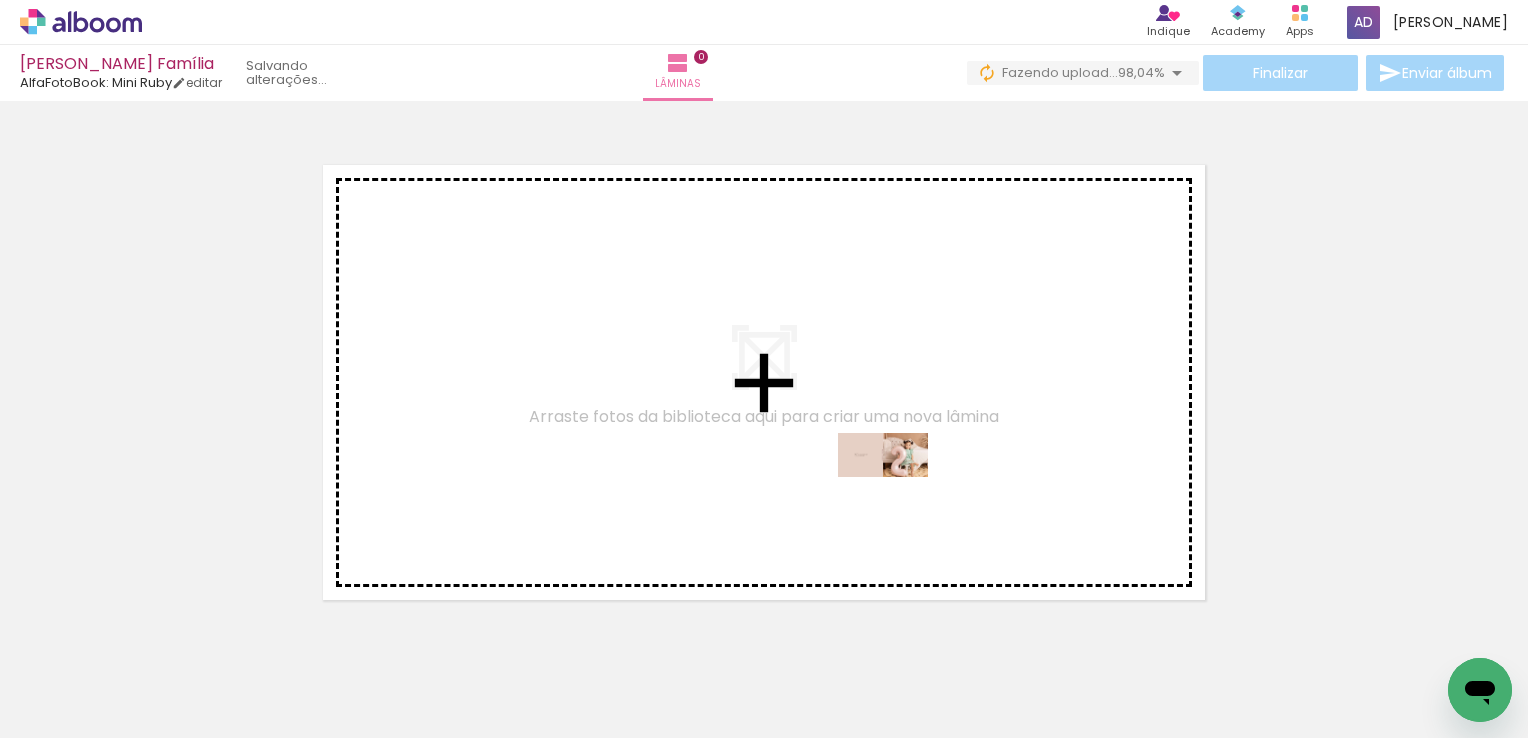 drag, startPoint x: 1438, startPoint y: 667, endPoint x: 898, endPoint y: 493, distance: 567.3412 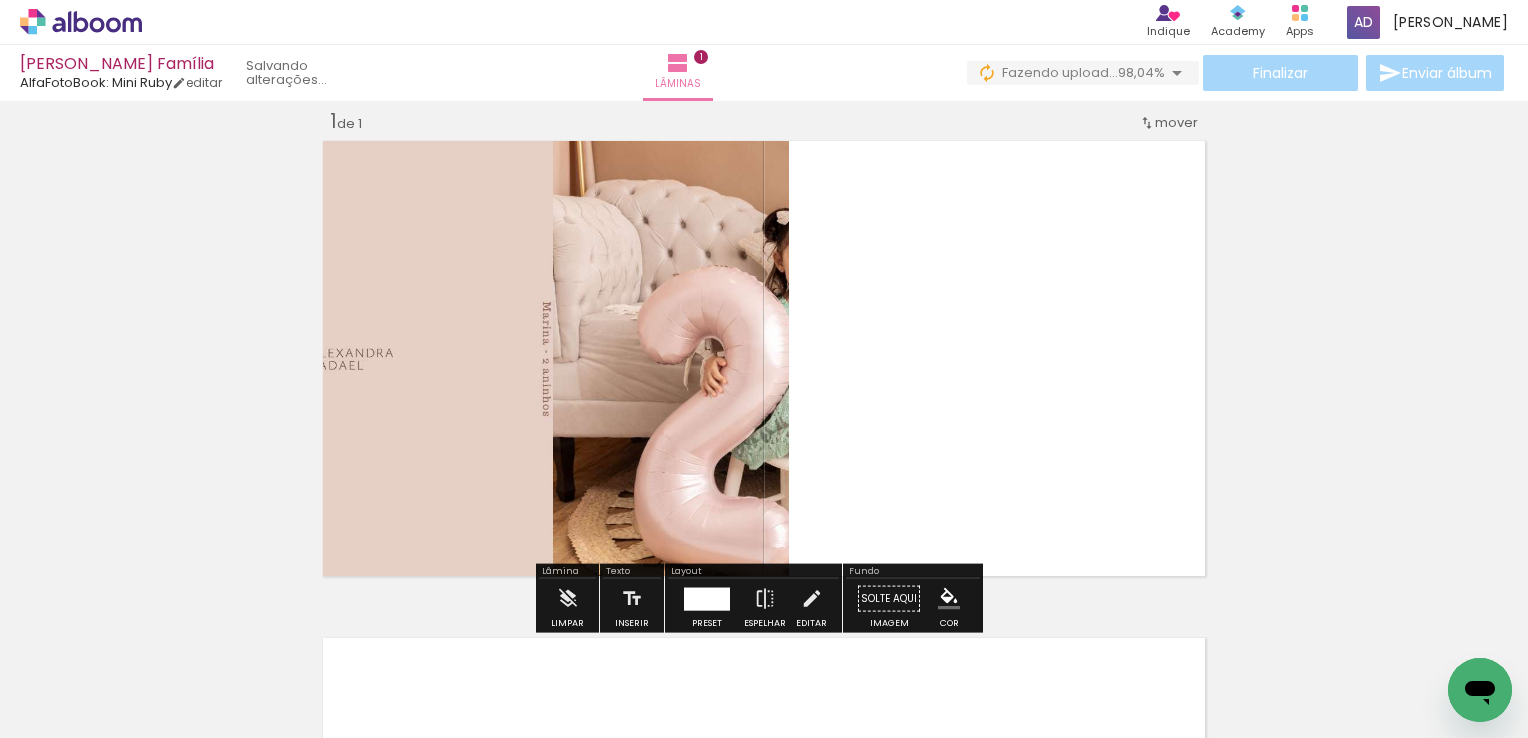 scroll, scrollTop: 25, scrollLeft: 0, axis: vertical 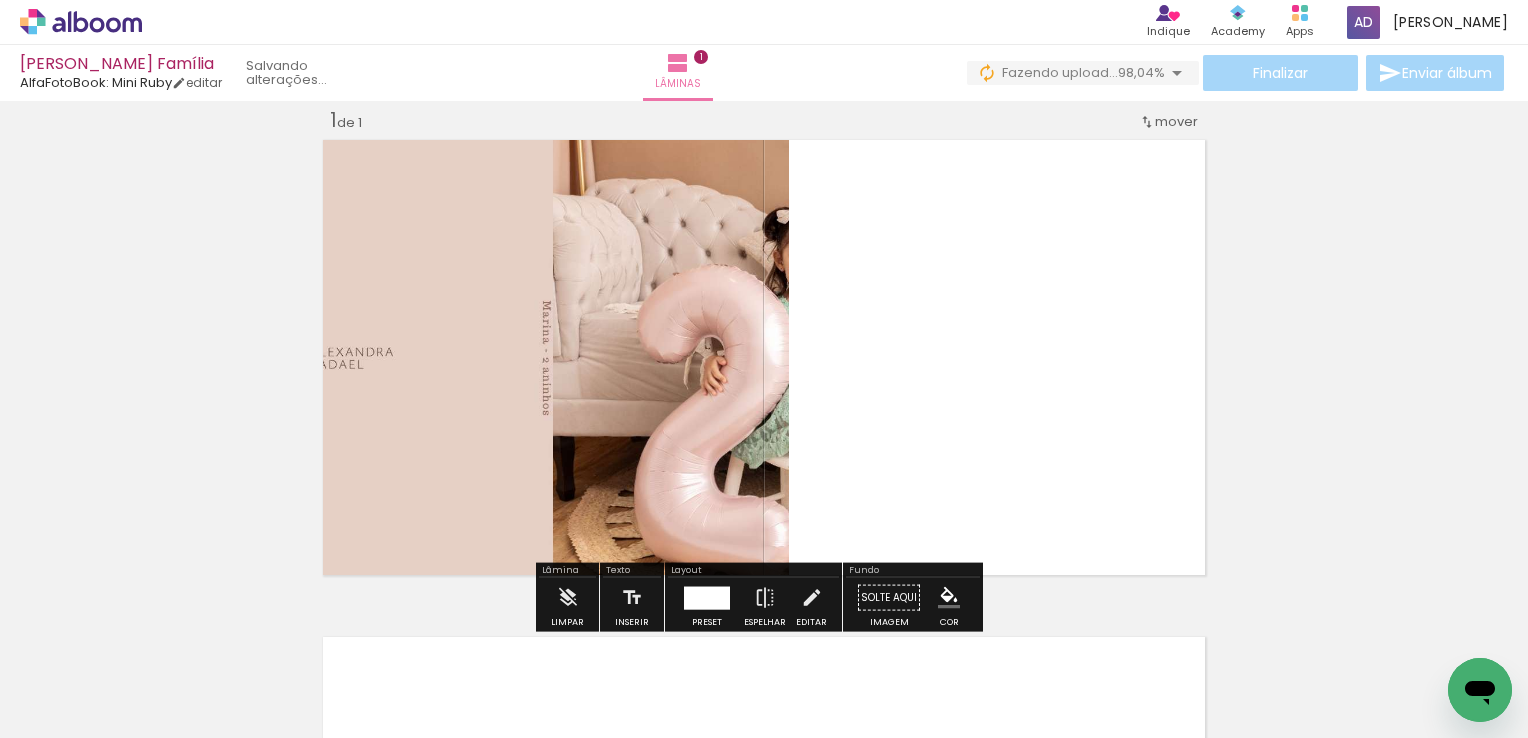 click at bounding box center [707, 597] 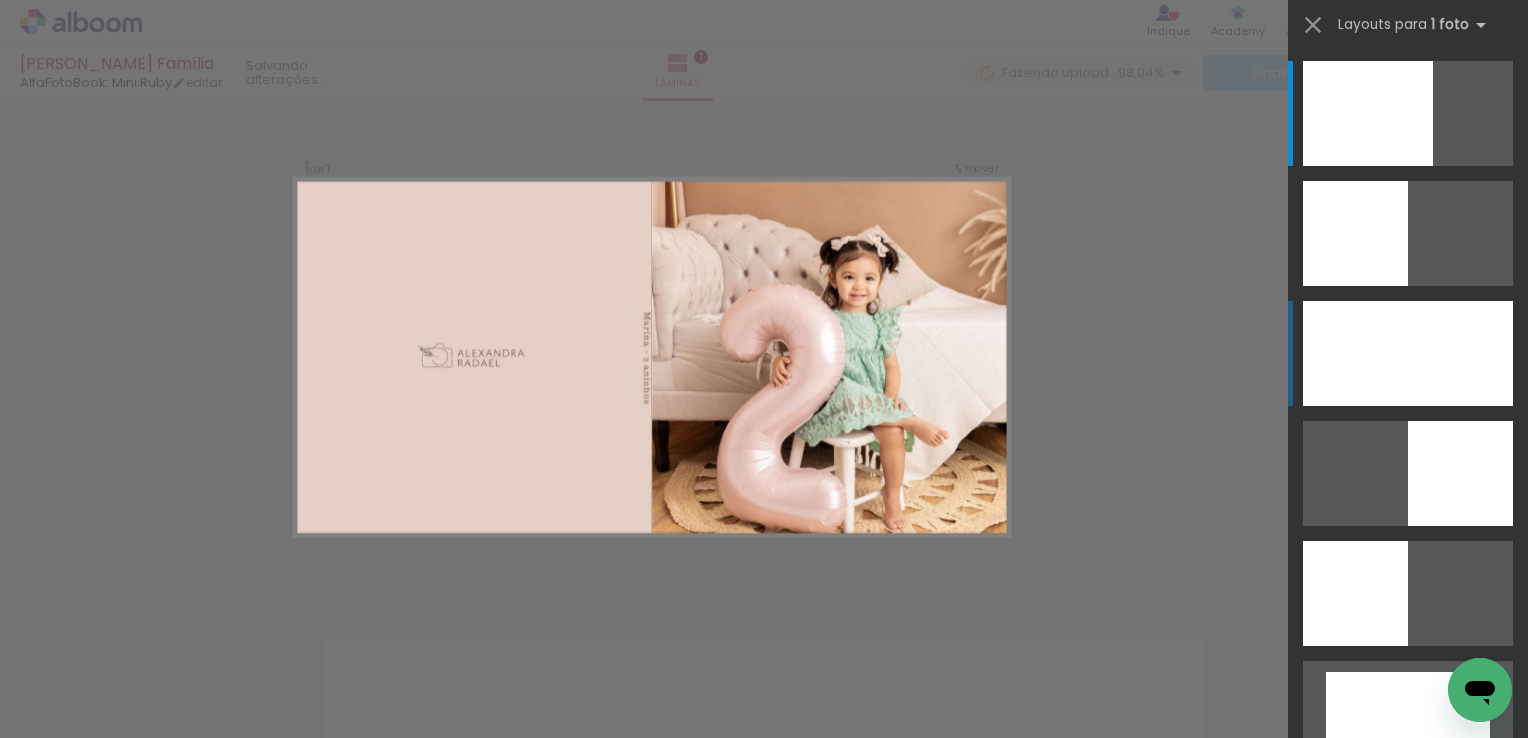 click at bounding box center (1368, 113) 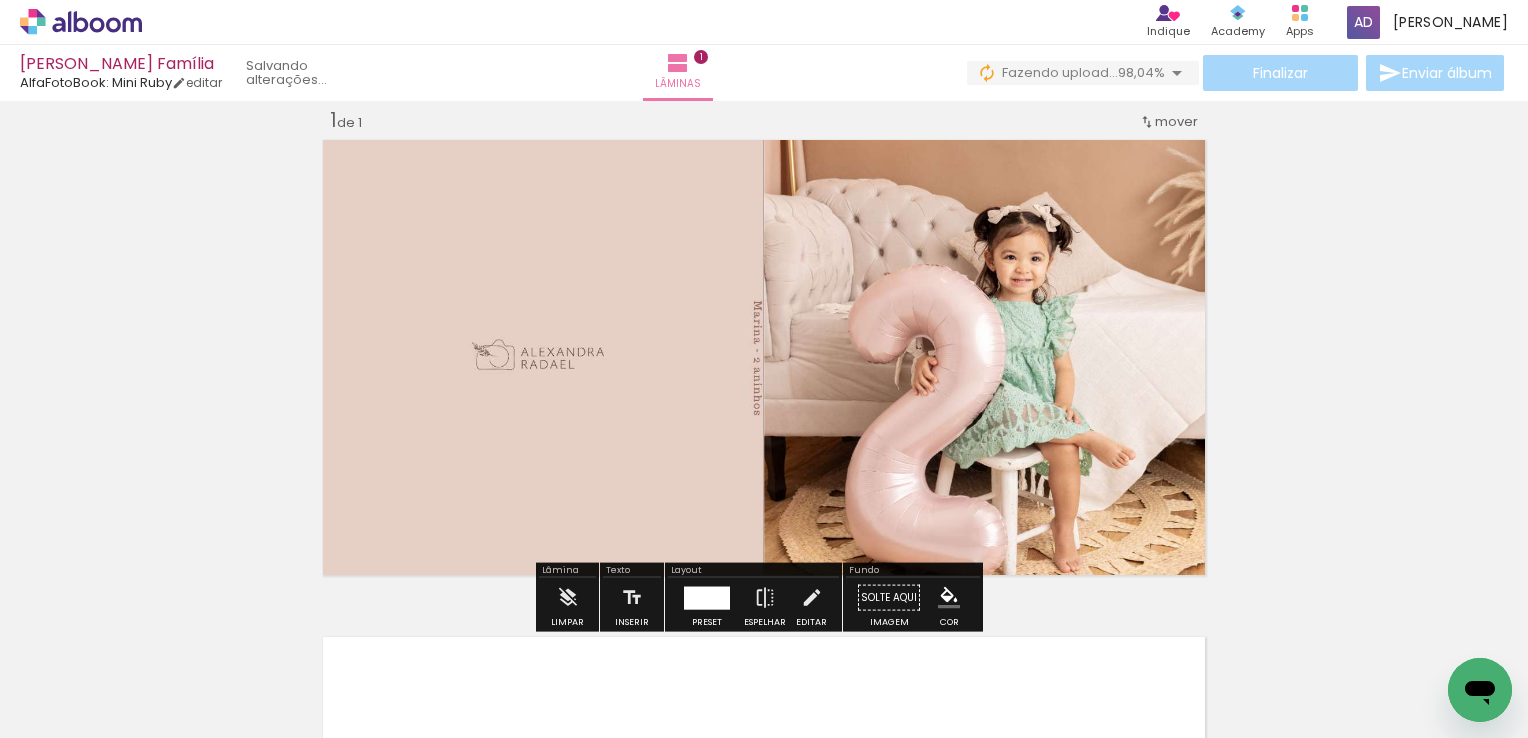 click on "Inserir lâmina 1  de 1" at bounding box center (764, 580) 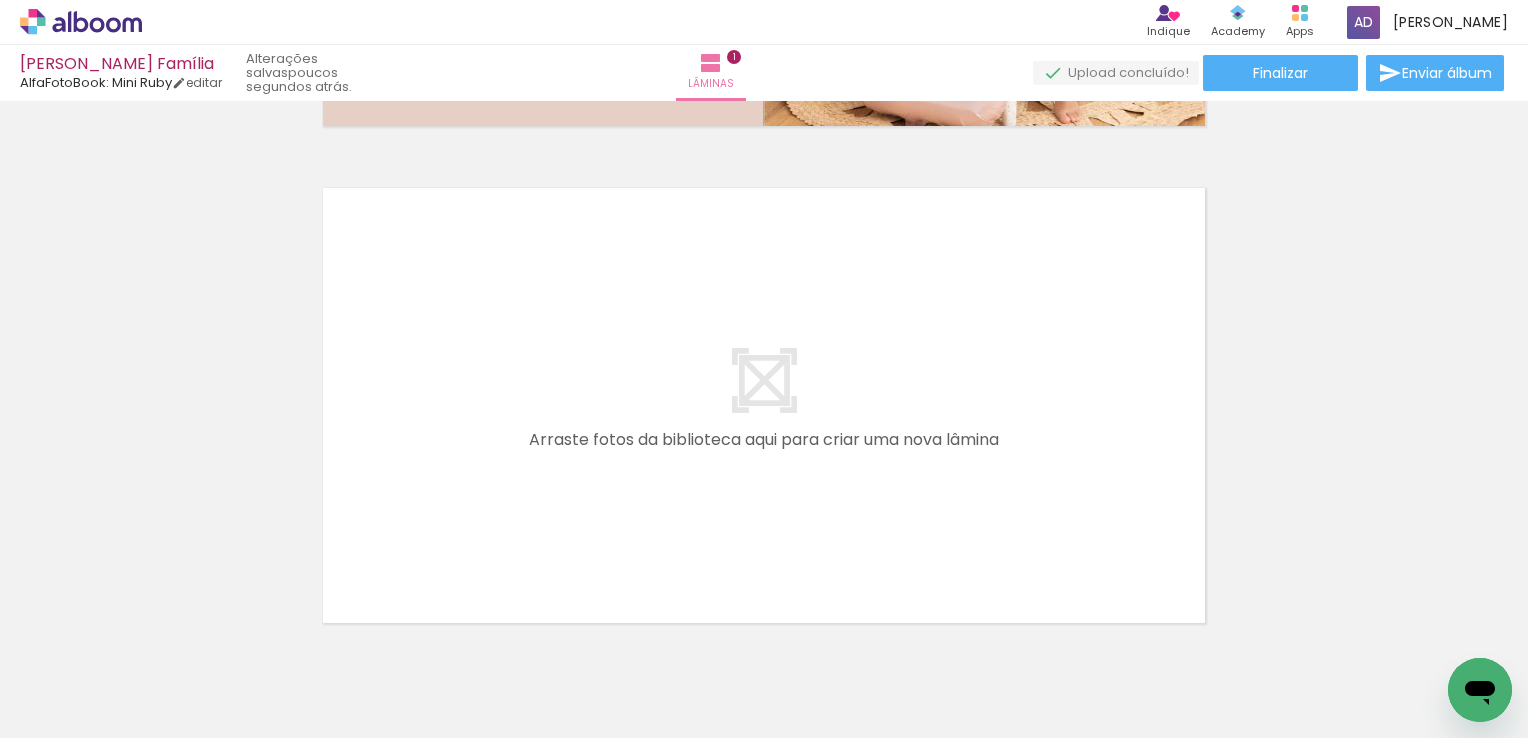 scroll, scrollTop: 559, scrollLeft: 0, axis: vertical 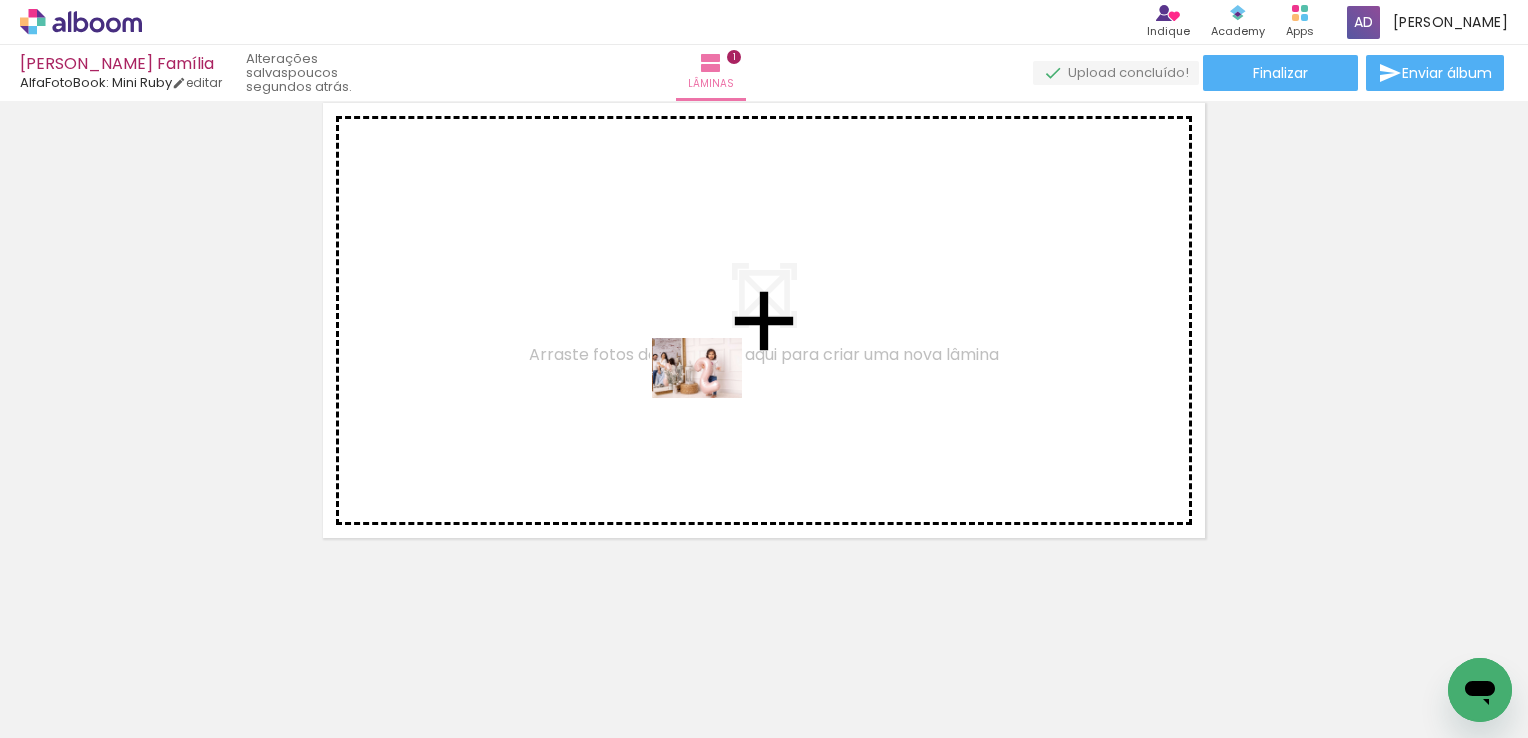 drag, startPoint x: 971, startPoint y: 670, endPoint x: 712, endPoint y: 398, distance: 375.5862 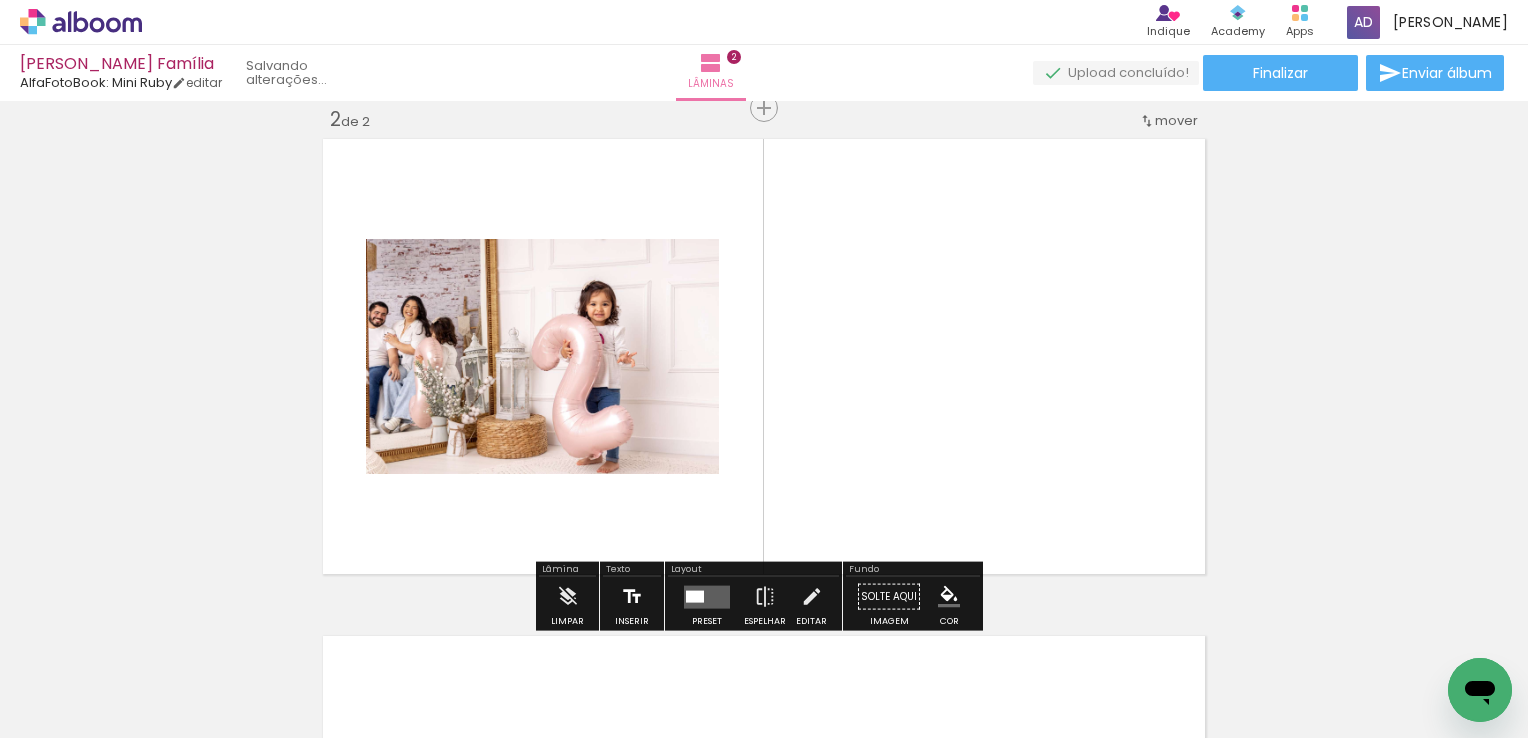scroll, scrollTop: 522, scrollLeft: 0, axis: vertical 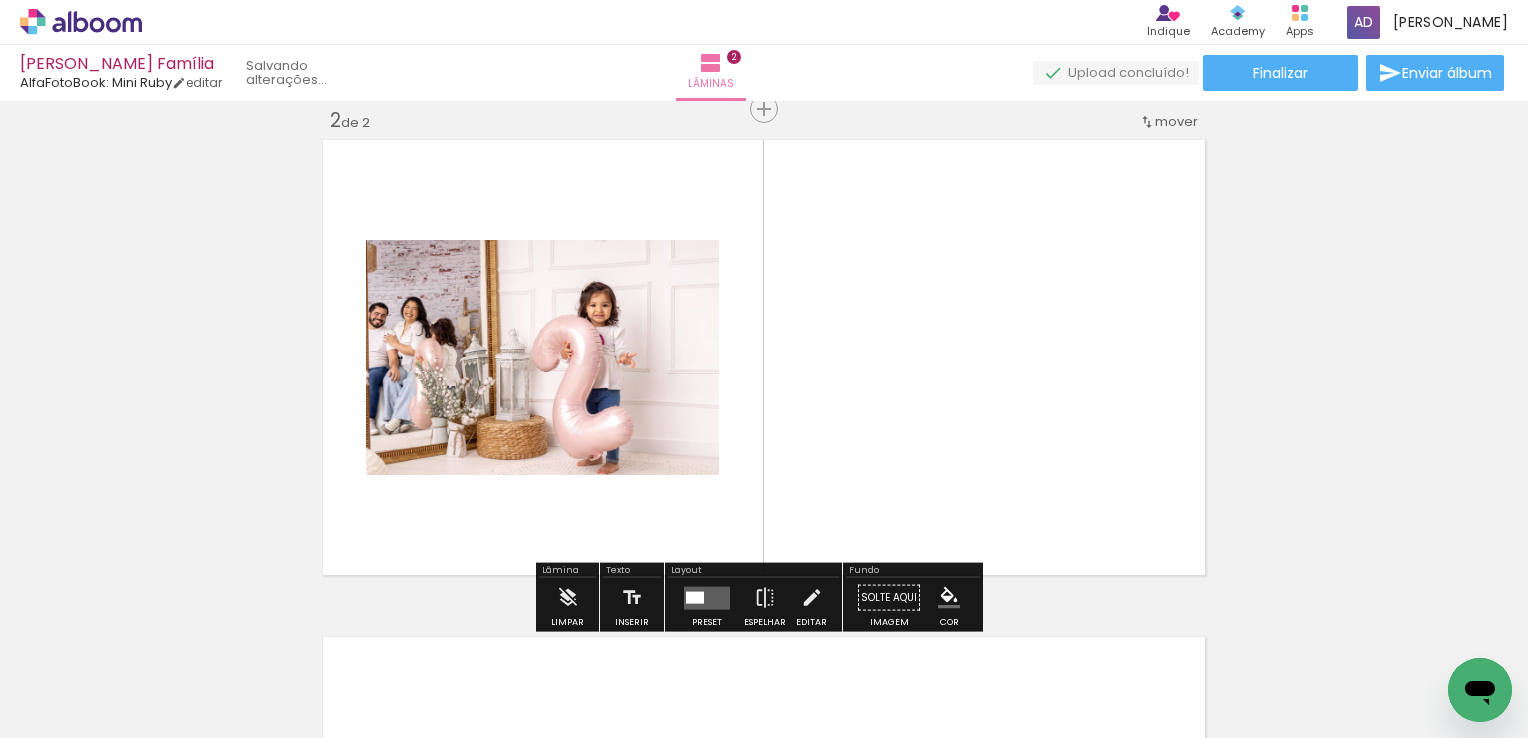 click at bounding box center (695, 597) 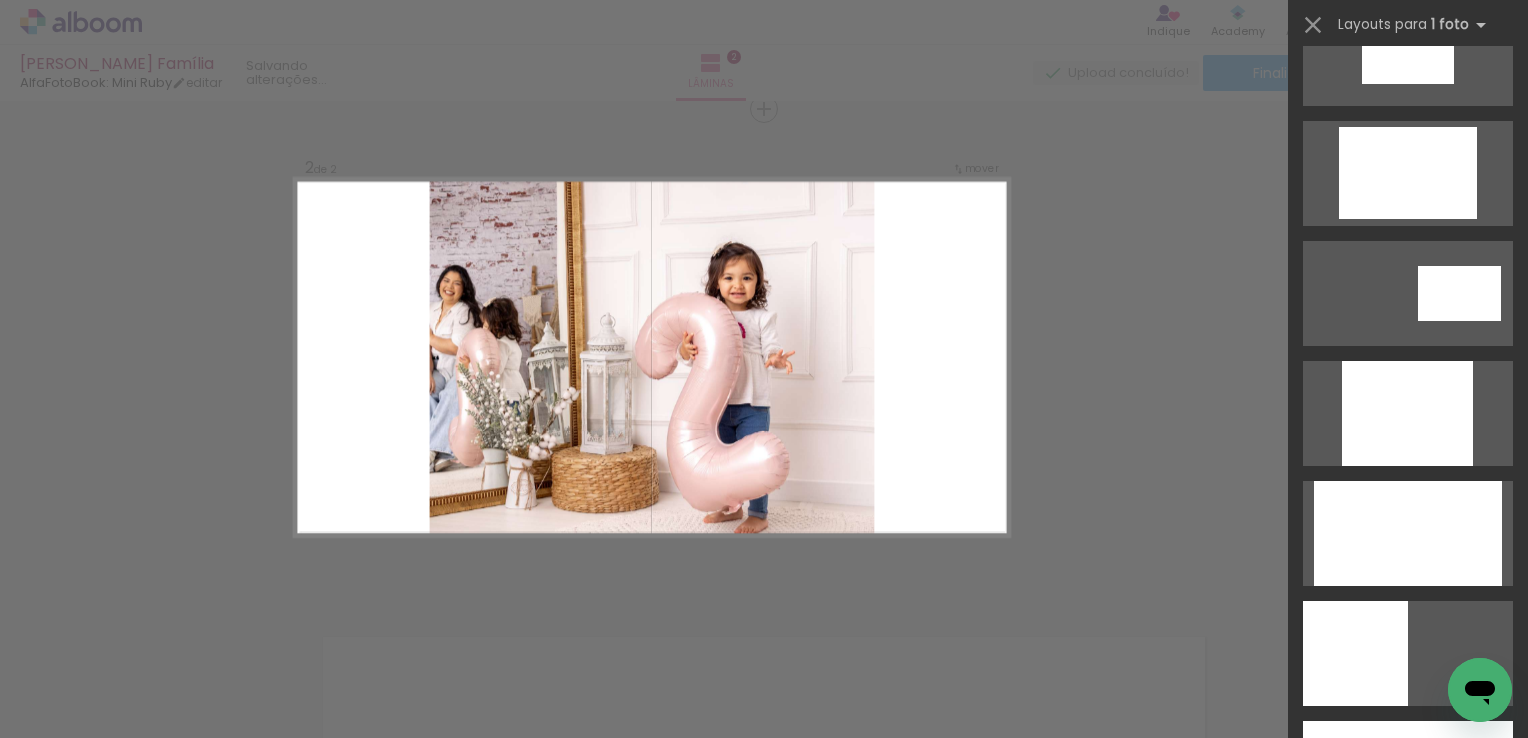 scroll, scrollTop: 1100, scrollLeft: 0, axis: vertical 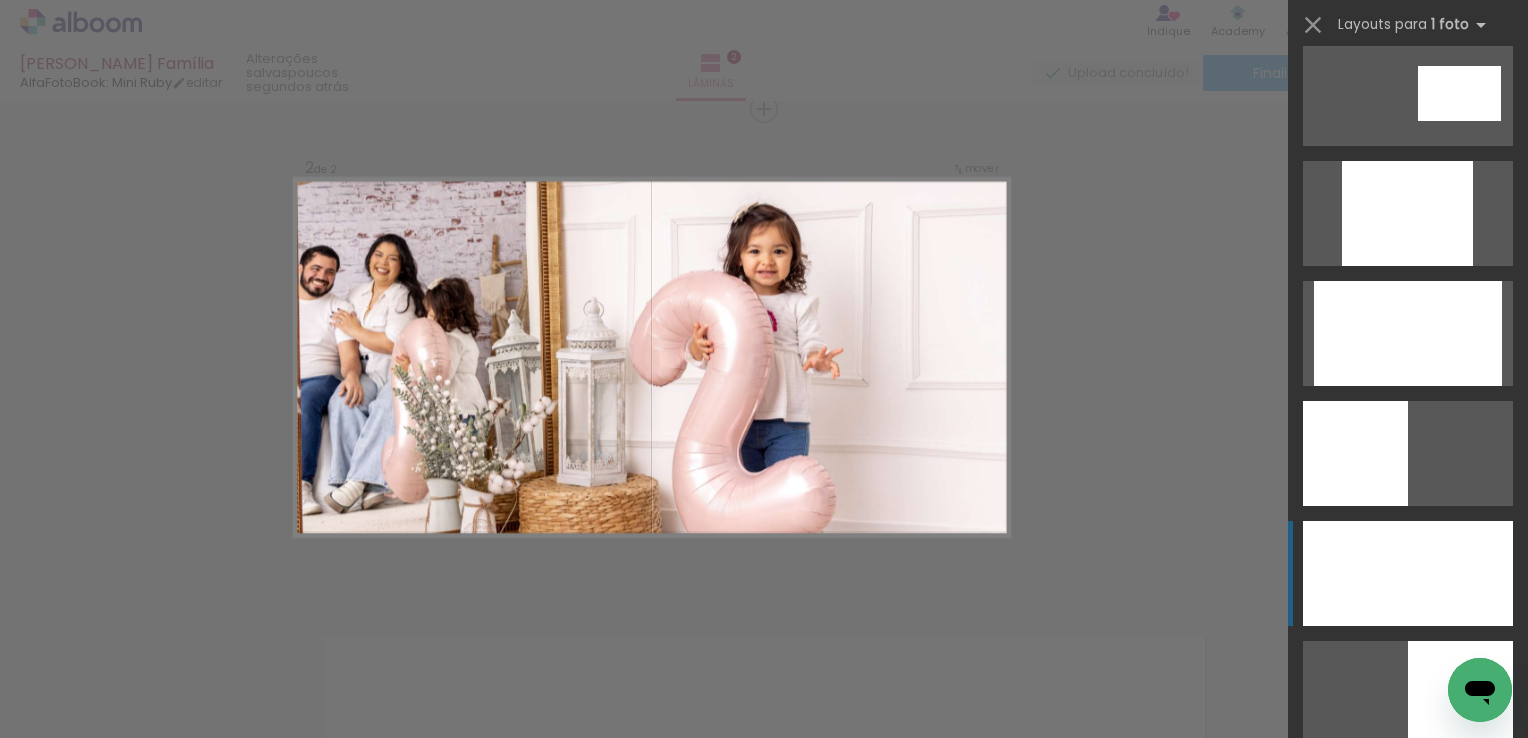 click at bounding box center (1408, 573) 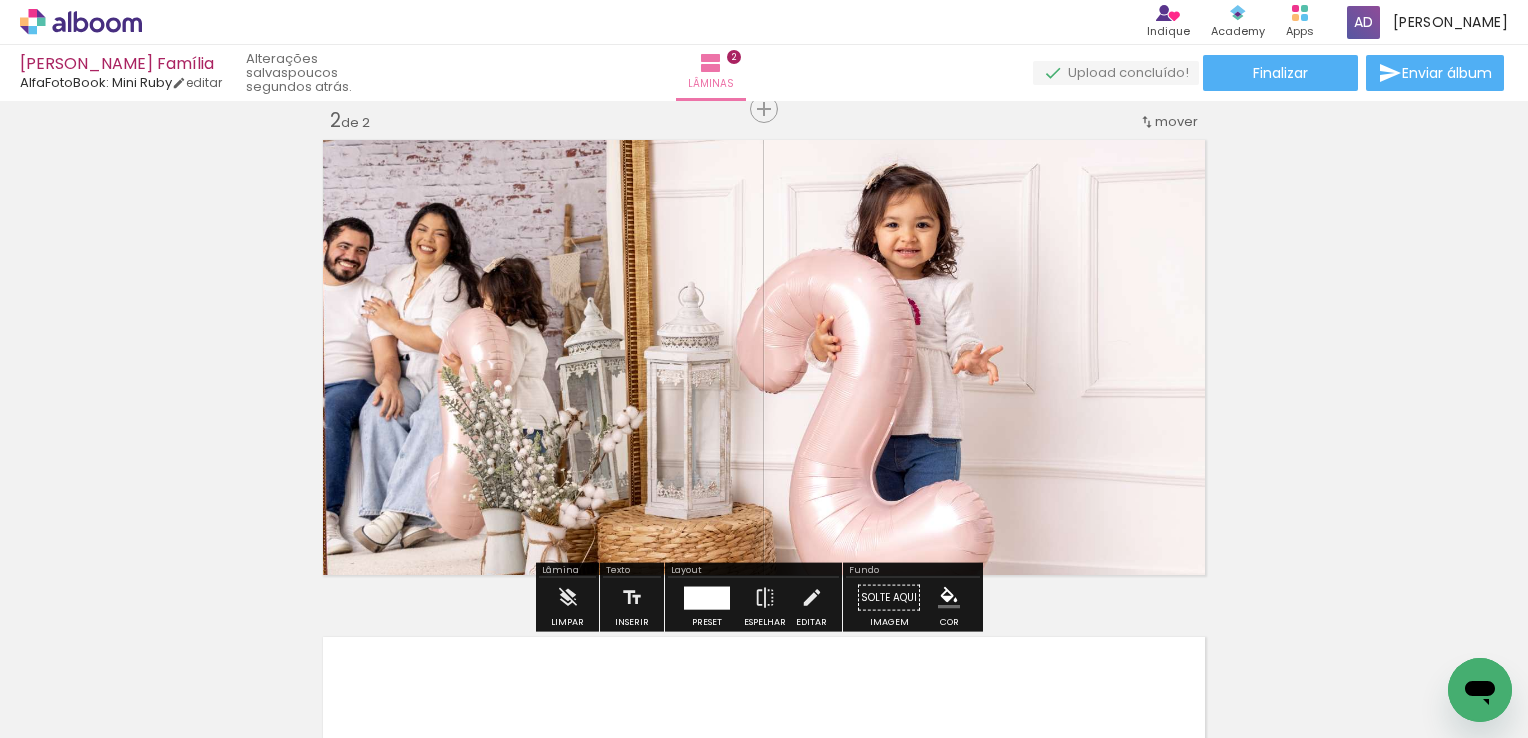 click 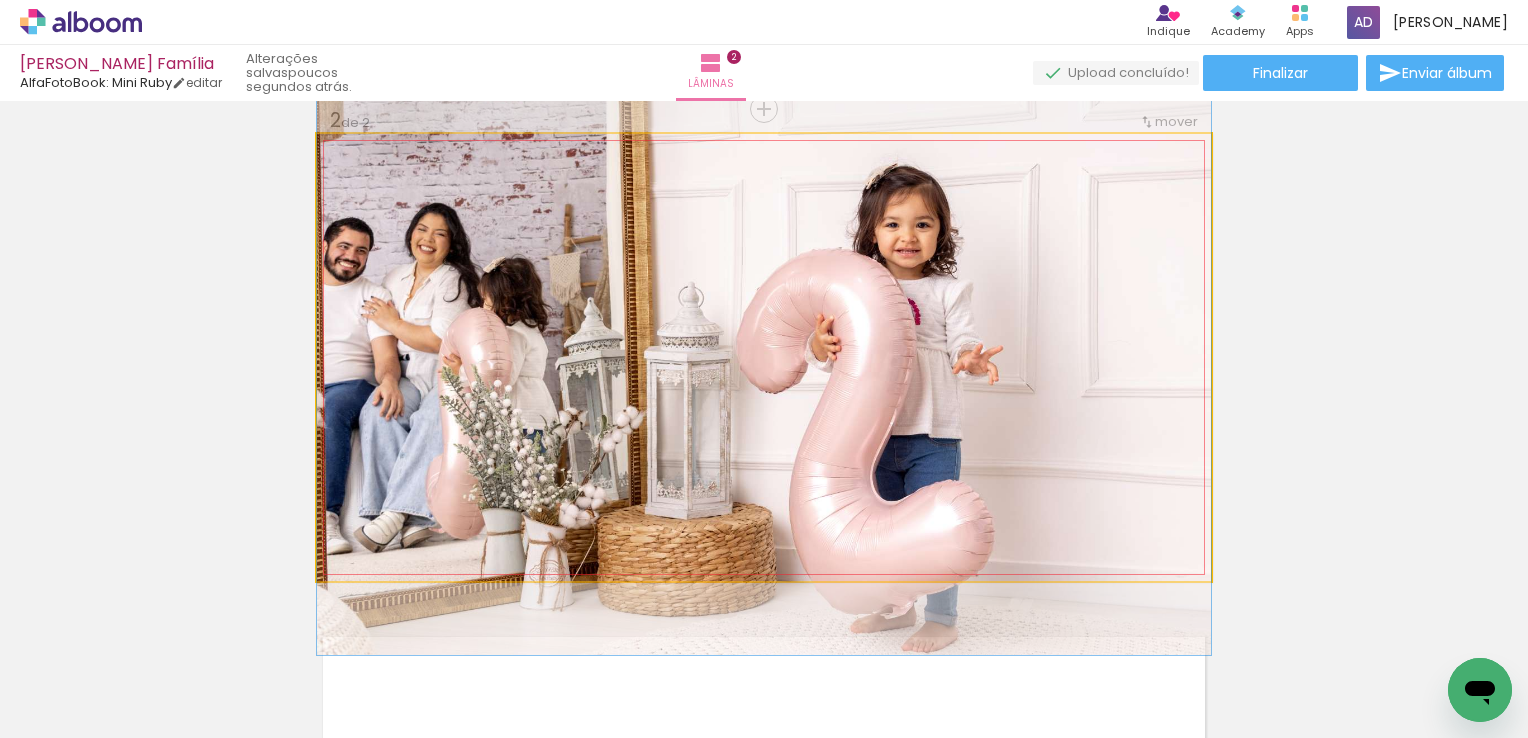 click 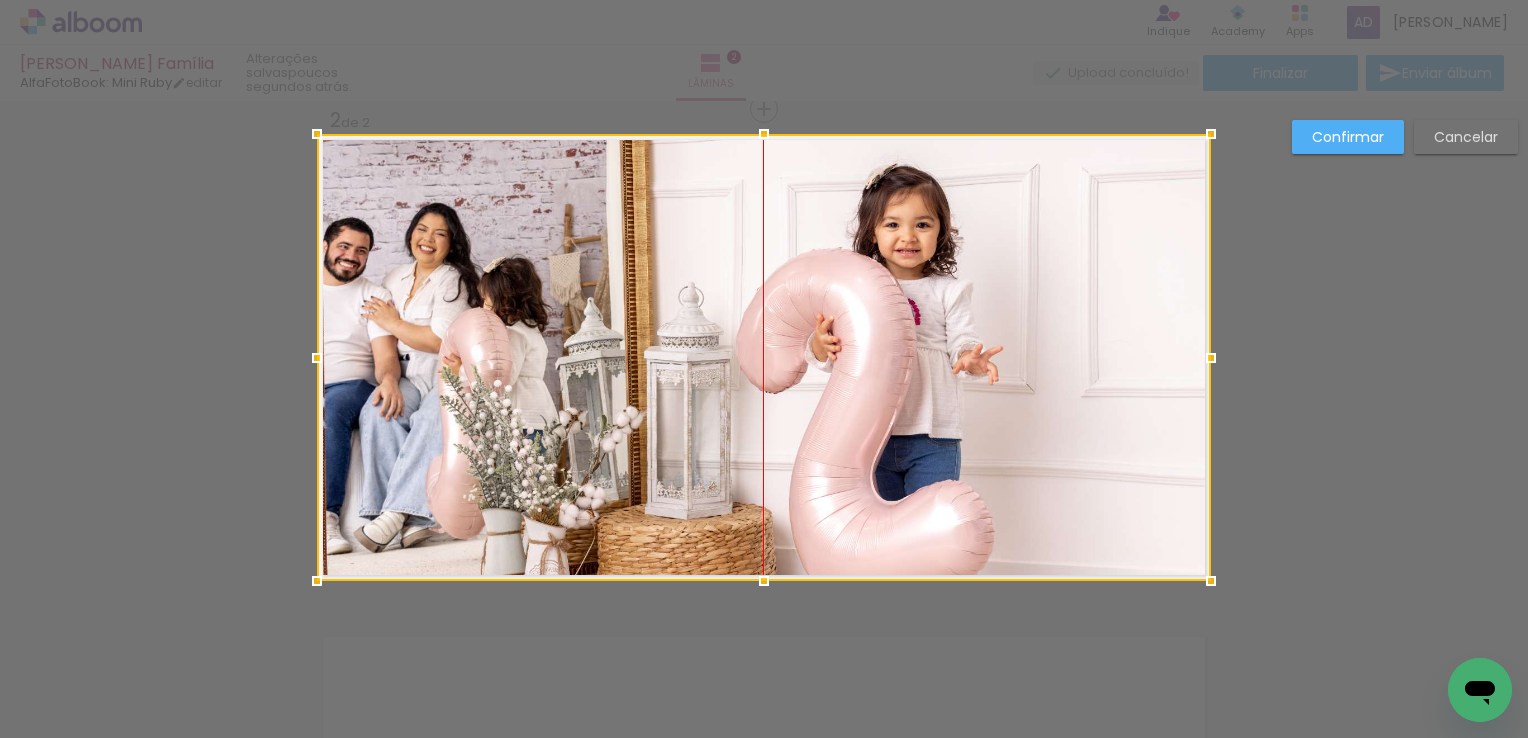 drag, startPoint x: 886, startPoint y: 401, endPoint x: 896, endPoint y: 400, distance: 10.049875 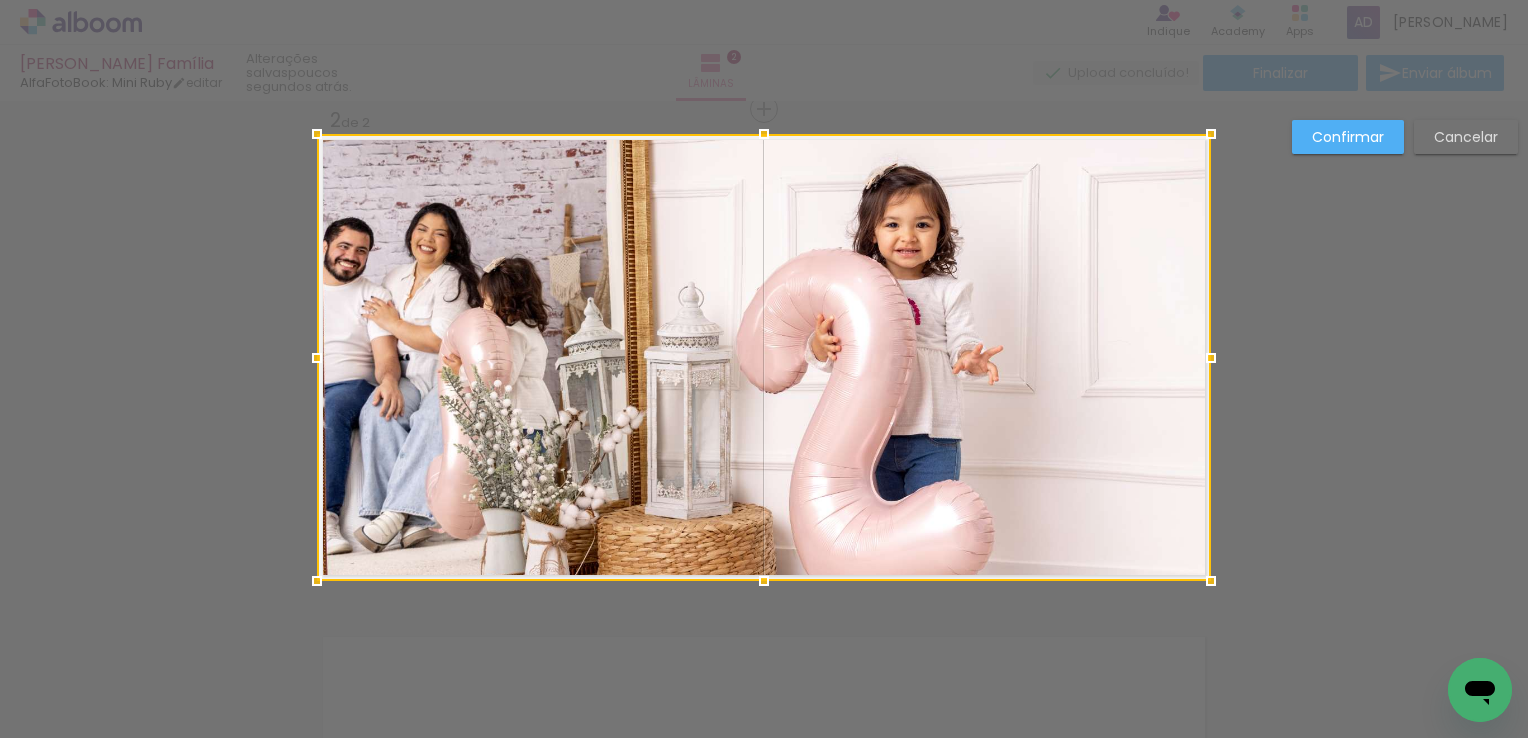 click on "Confirmar Cancelar" at bounding box center (764, 348) 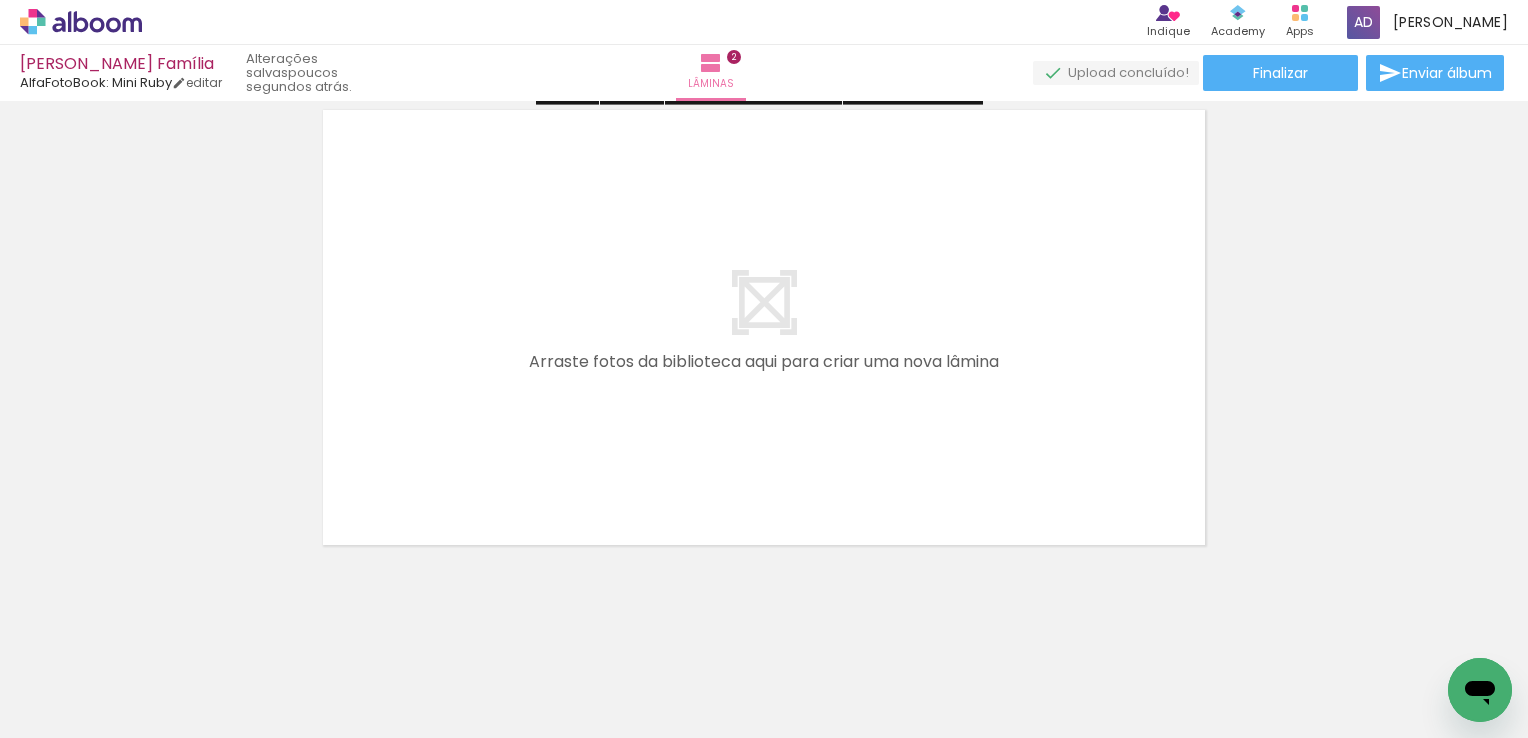 scroll, scrollTop: 1056, scrollLeft: 0, axis: vertical 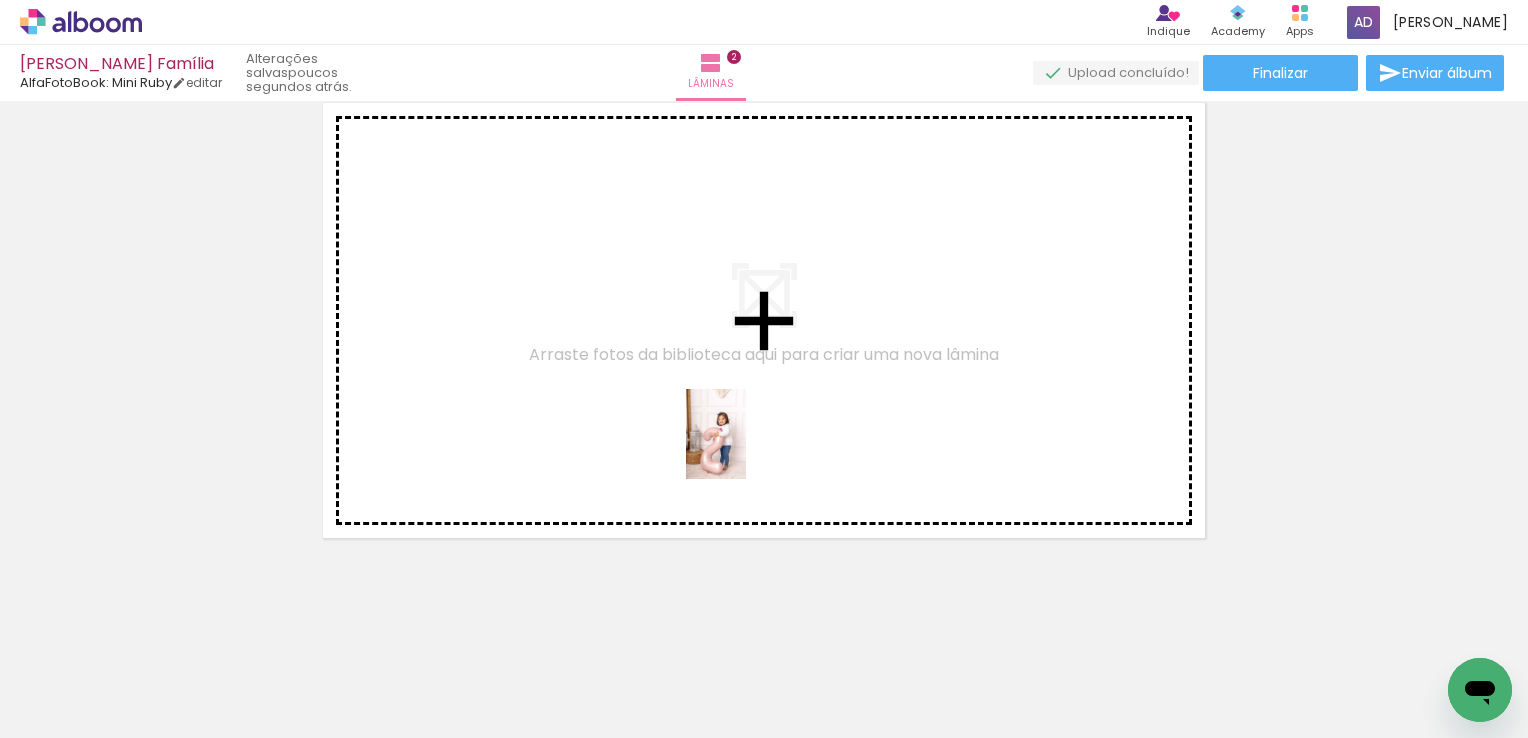drag, startPoint x: 865, startPoint y: 680, endPoint x: 746, endPoint y: 449, distance: 259.84995 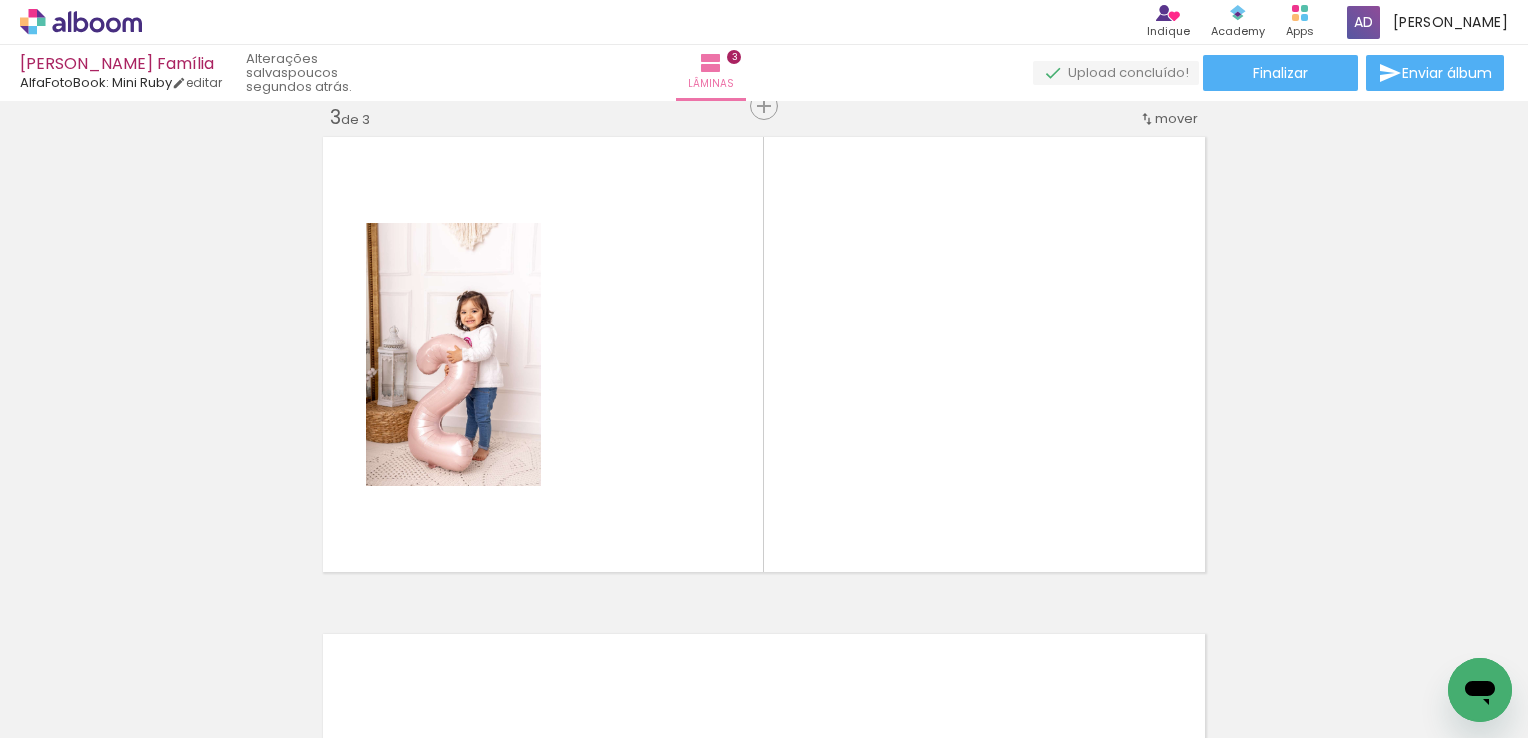 scroll, scrollTop: 1019, scrollLeft: 0, axis: vertical 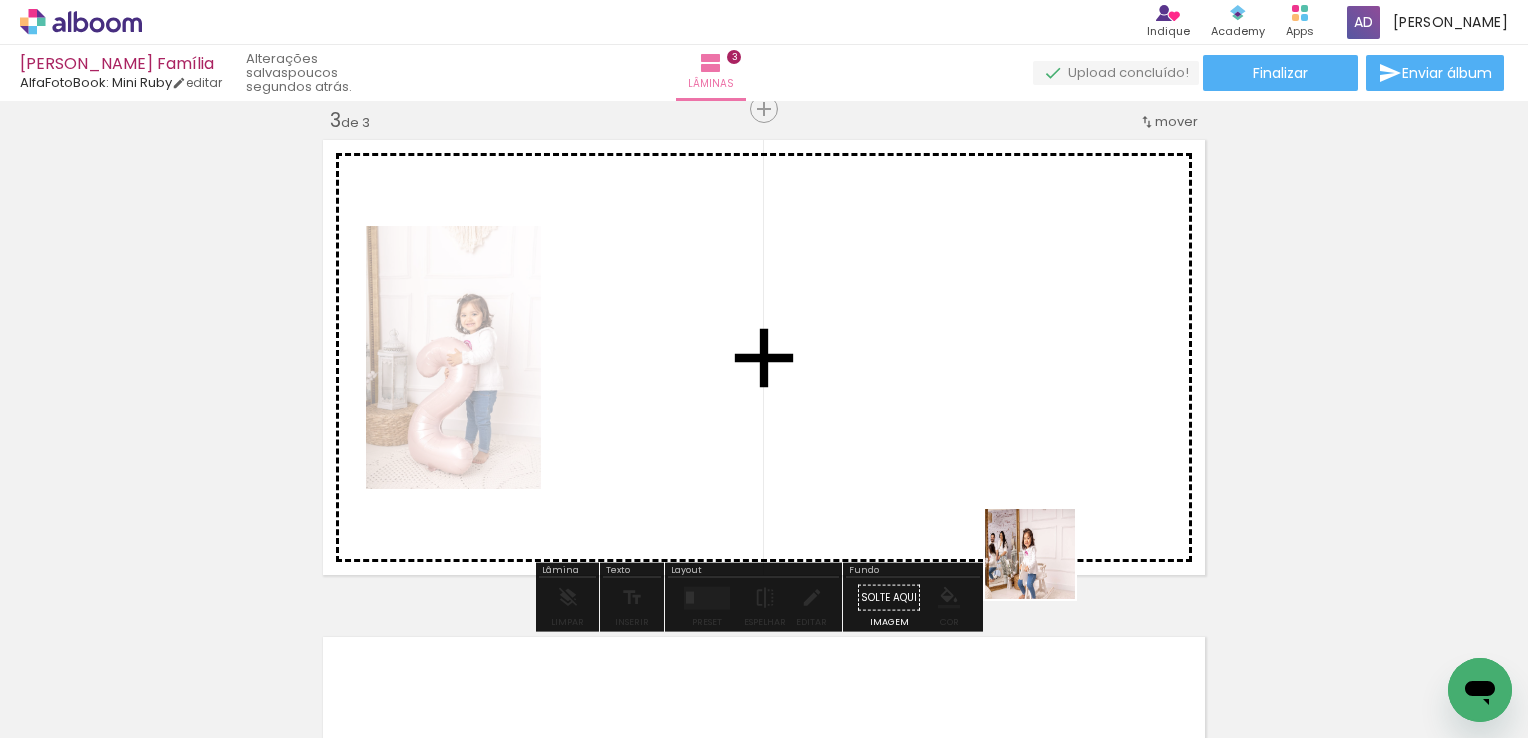 drag, startPoint x: 1072, startPoint y: 666, endPoint x: 1232, endPoint y: 668, distance: 160.0125 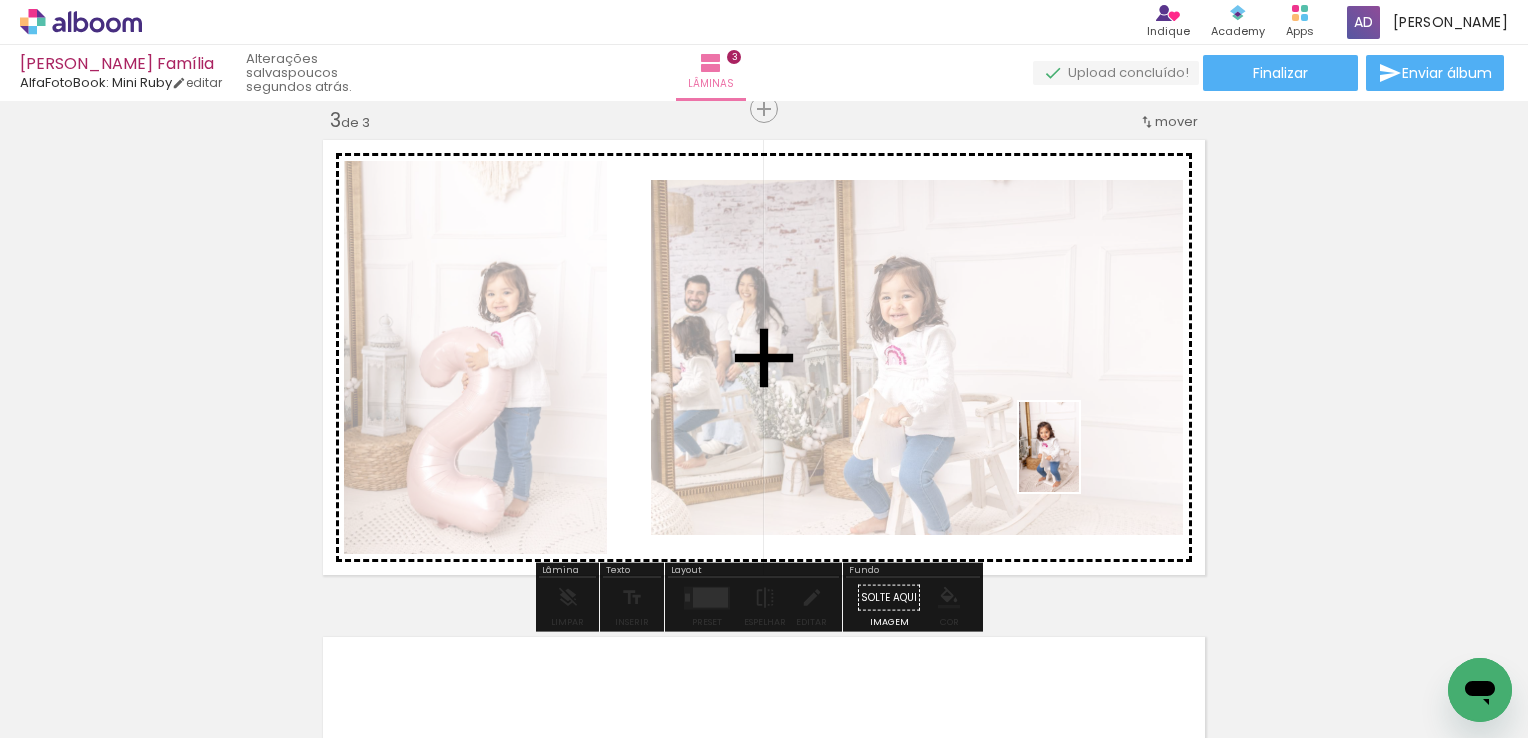 drag, startPoint x: 1192, startPoint y: 681, endPoint x: 1078, endPoint y: 462, distance: 246.89471 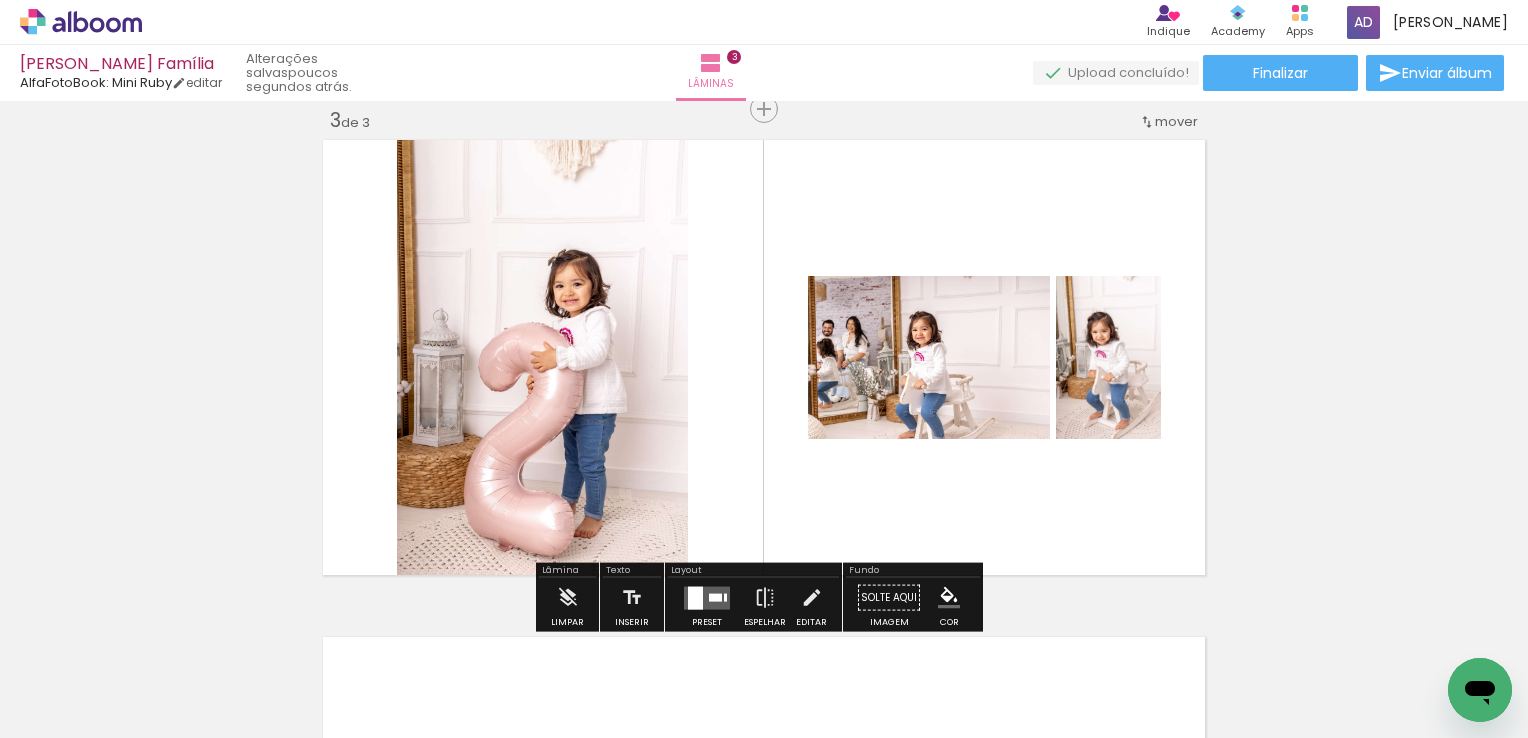 click at bounding box center (707, 597) 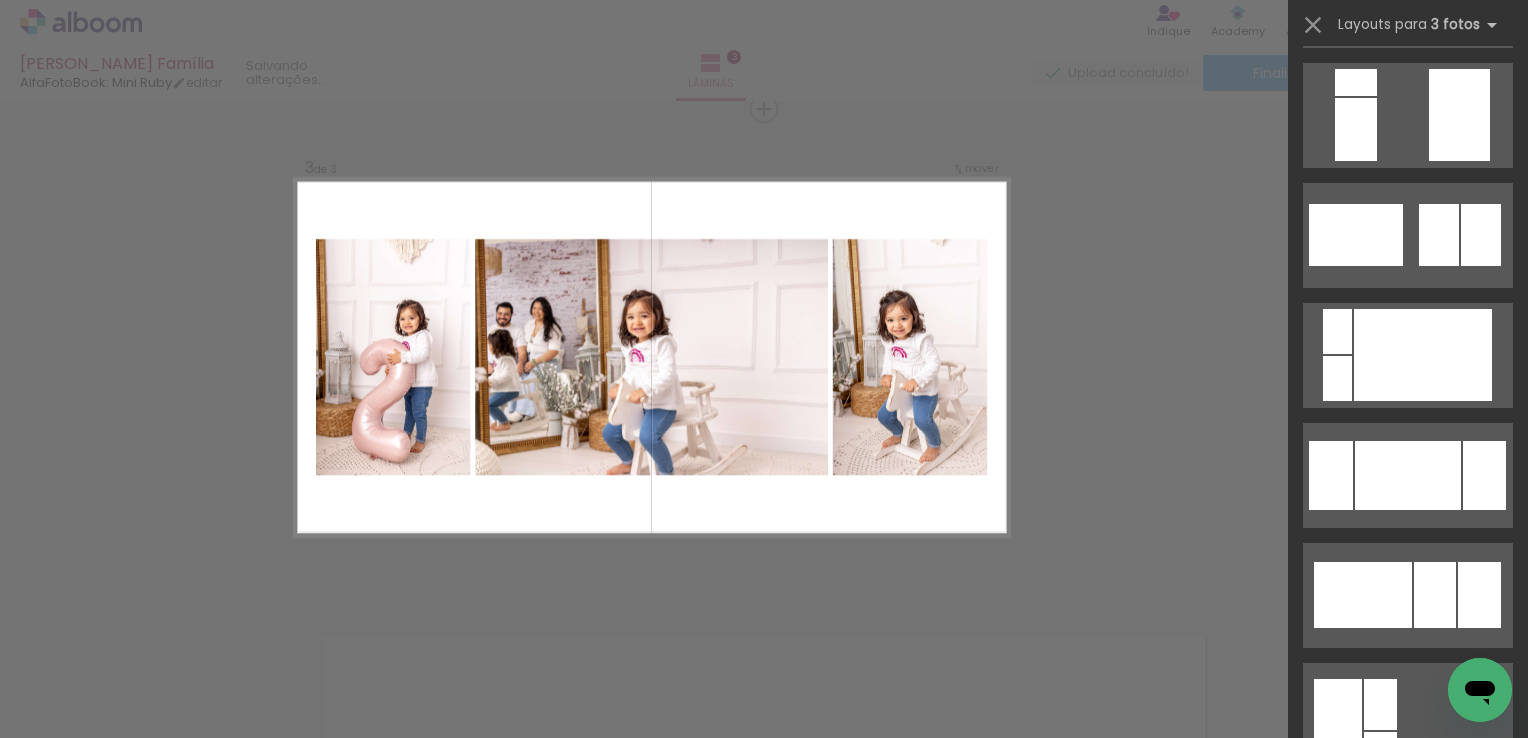 scroll, scrollTop: 900, scrollLeft: 0, axis: vertical 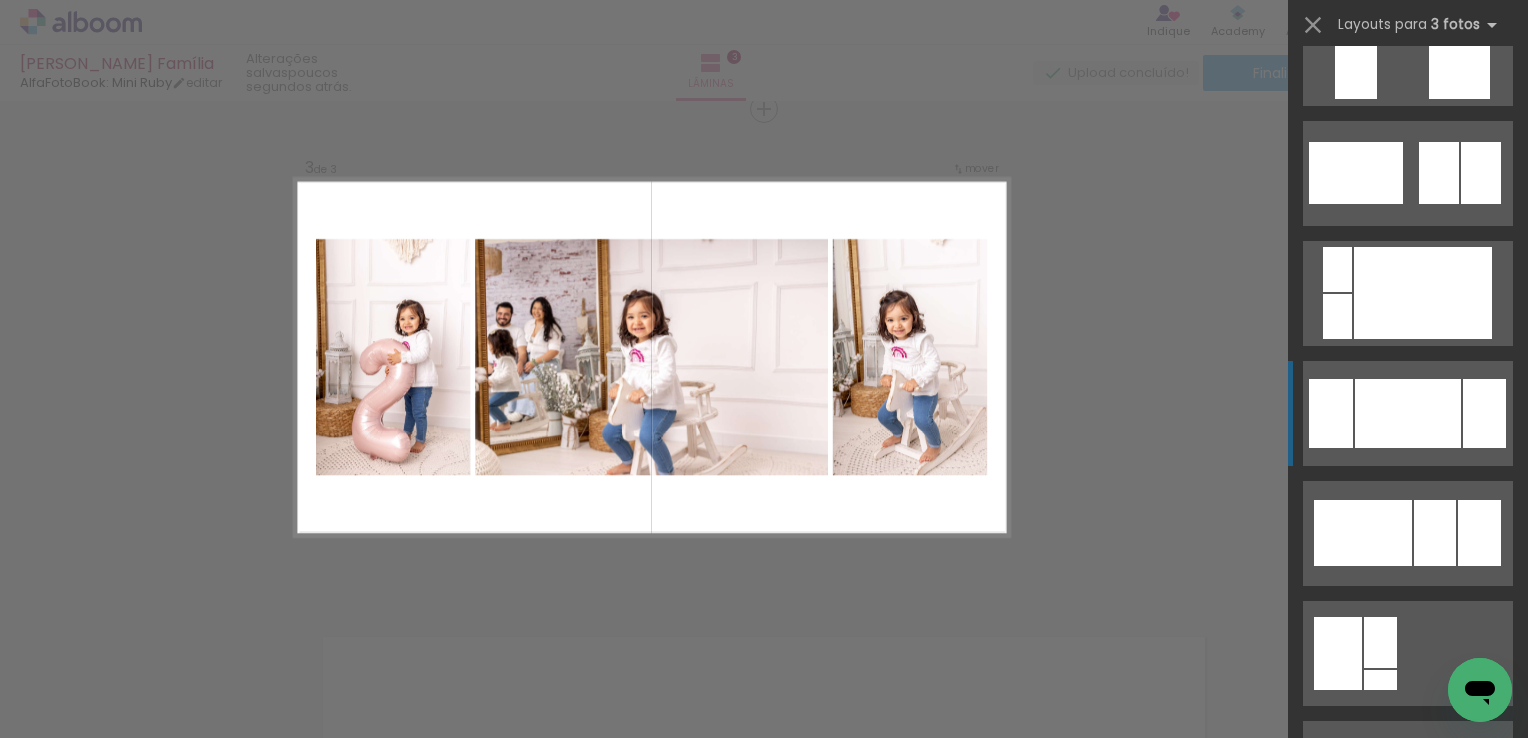 click at bounding box center (1408, 413) 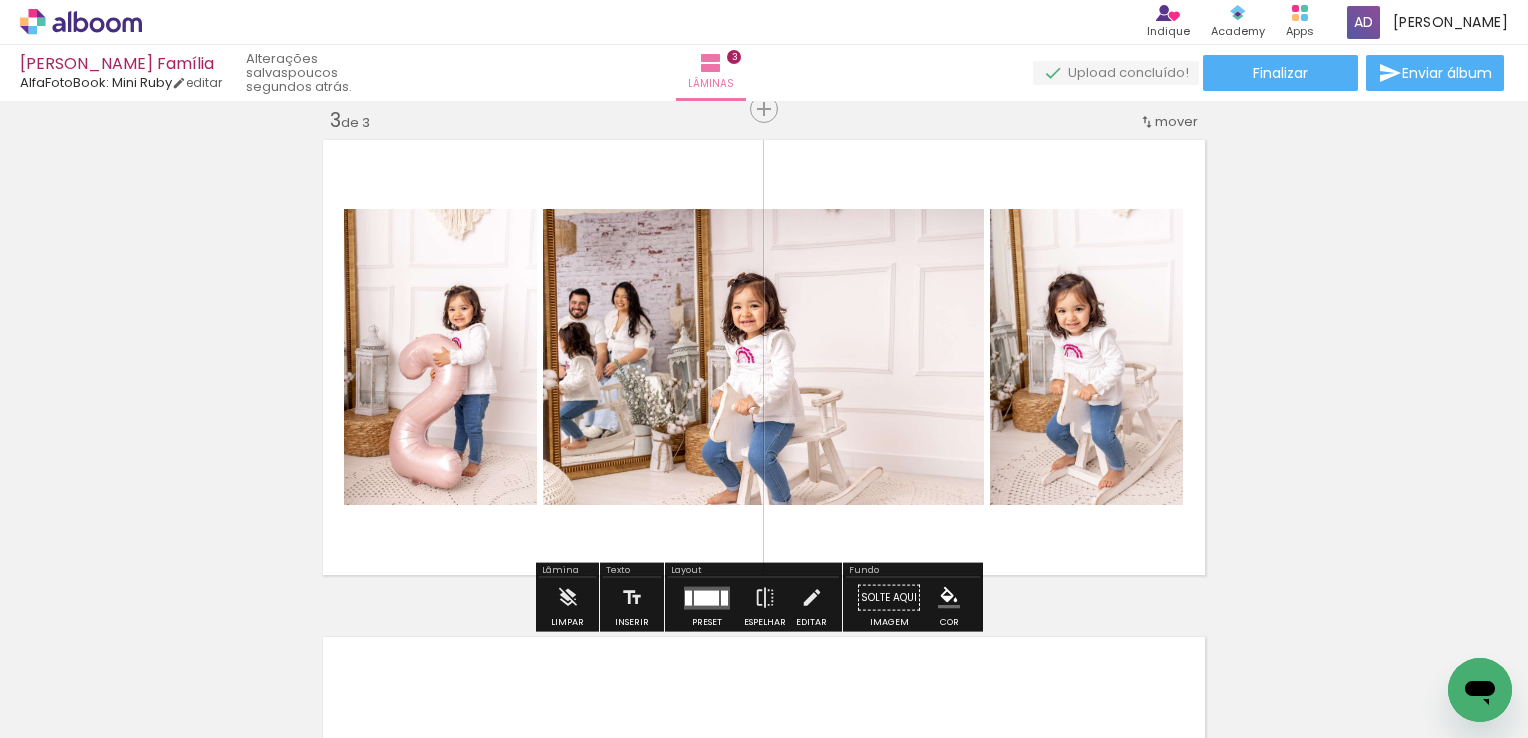 click on "Inserir lâmina 1  de 3  Inserir lâmina 2  de 3  Inserir lâmina 3  de 3" at bounding box center (764, 83) 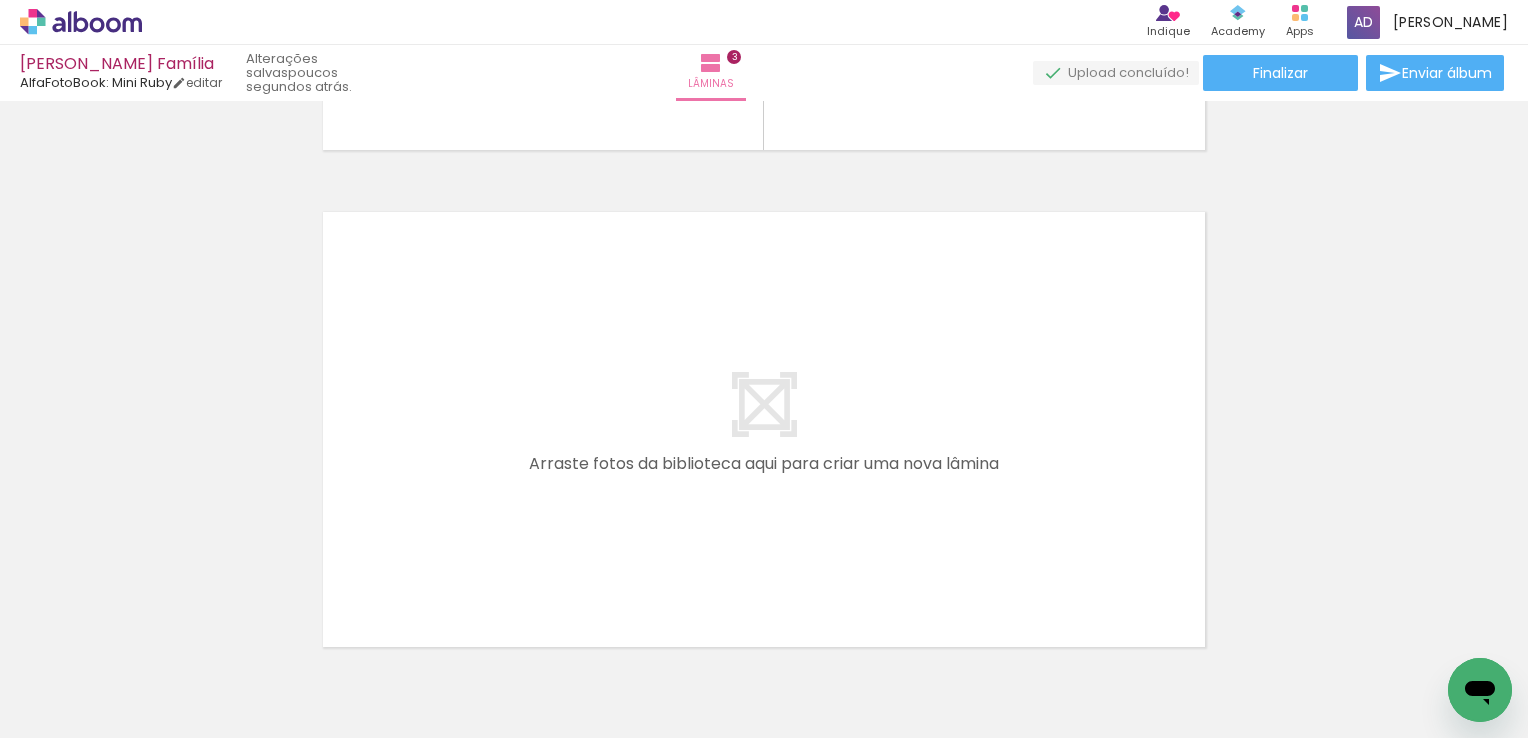 scroll, scrollTop: 1519, scrollLeft: 0, axis: vertical 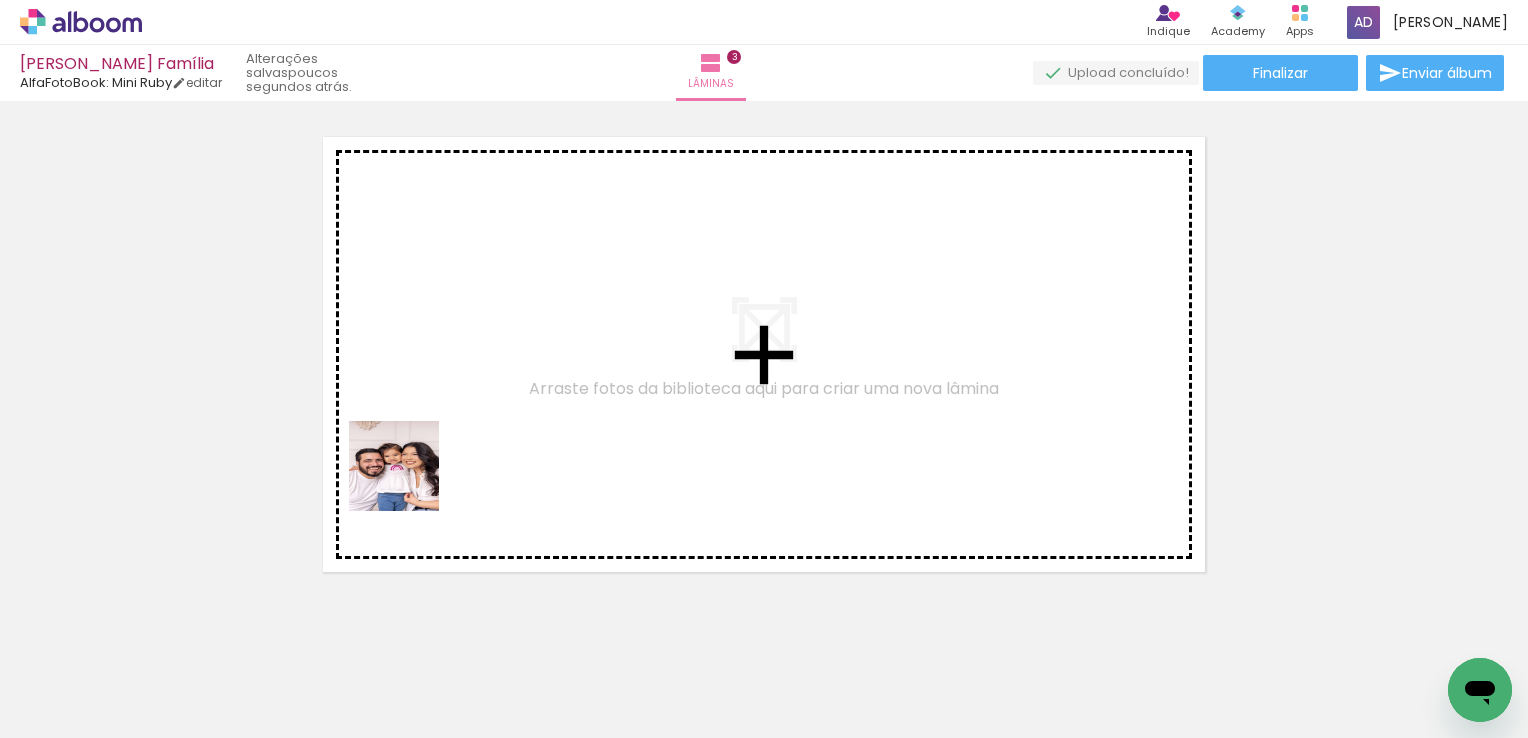 drag, startPoint x: 203, startPoint y: 683, endPoint x: 359, endPoint y: 670, distance: 156.54073 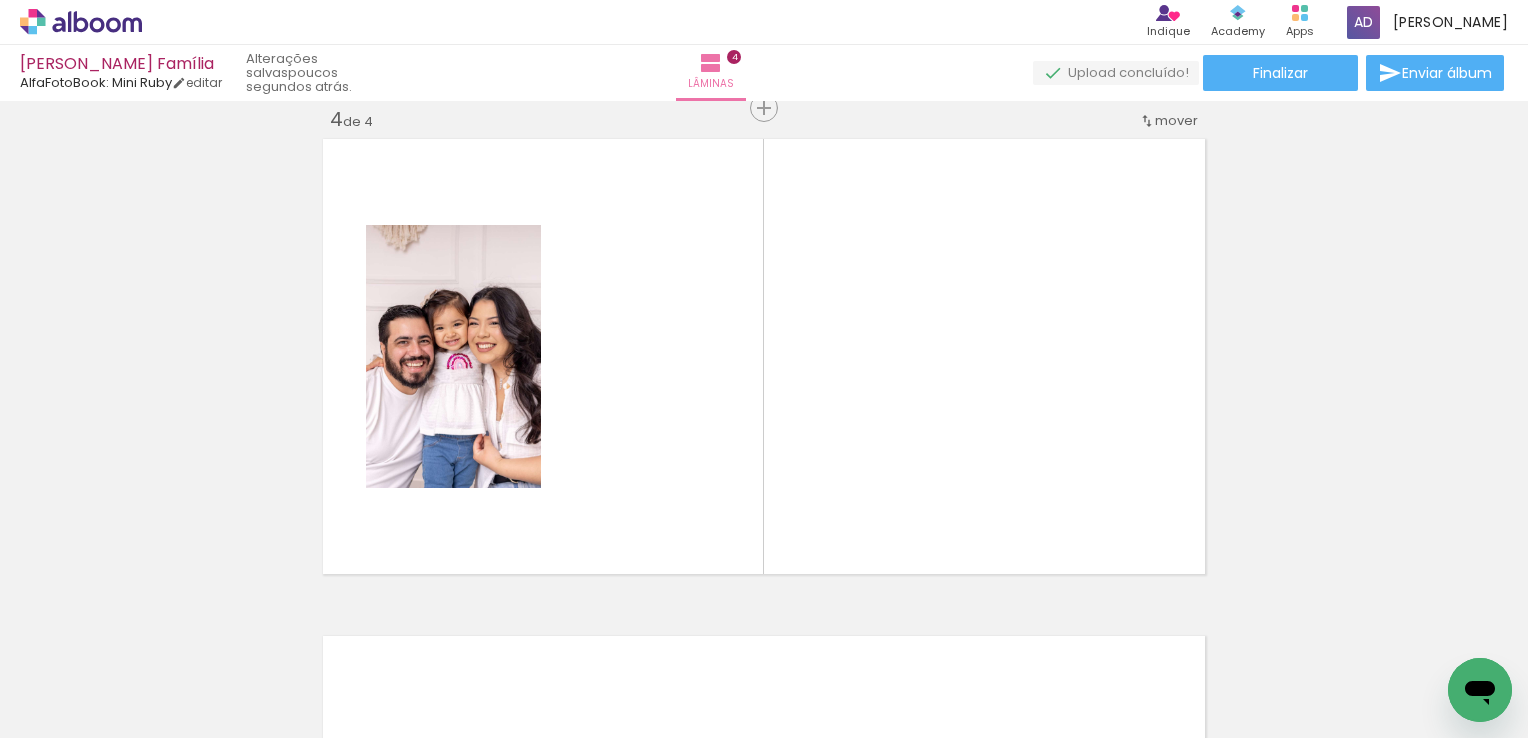 scroll, scrollTop: 1516, scrollLeft: 0, axis: vertical 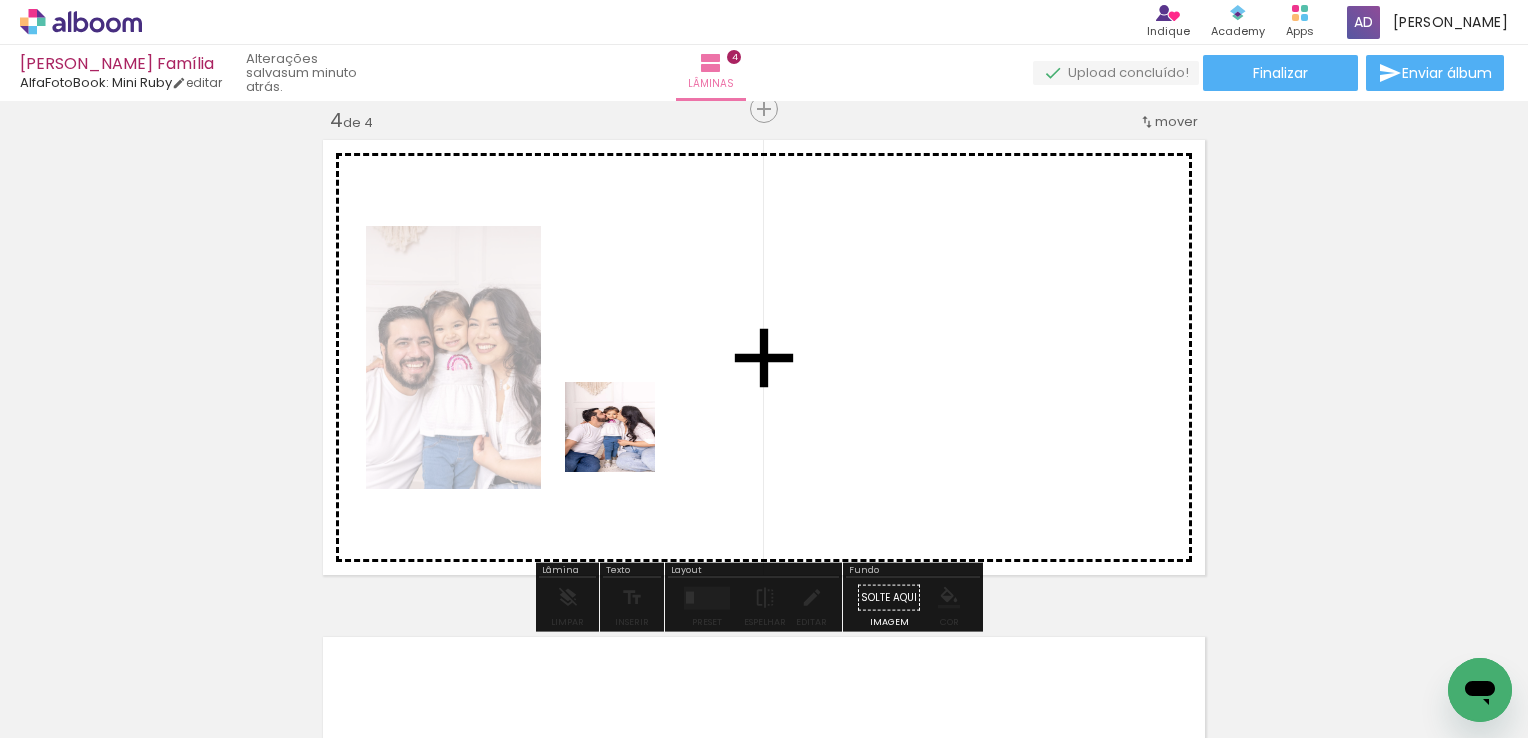 drag, startPoint x: 335, startPoint y: 668, endPoint x: 549, endPoint y: 591, distance: 227.4313 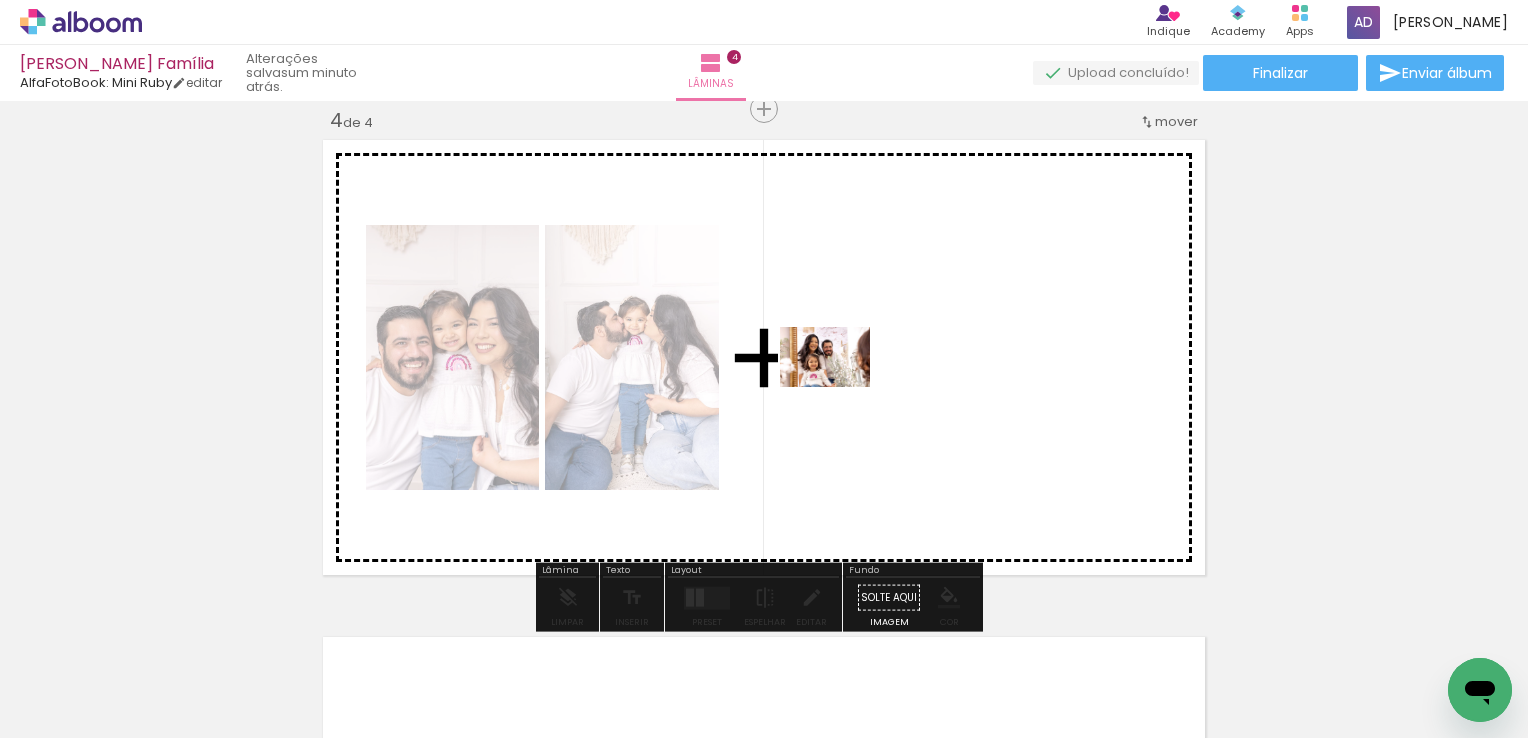 drag, startPoint x: 443, startPoint y: 662, endPoint x: 840, endPoint y: 387, distance: 482.94305 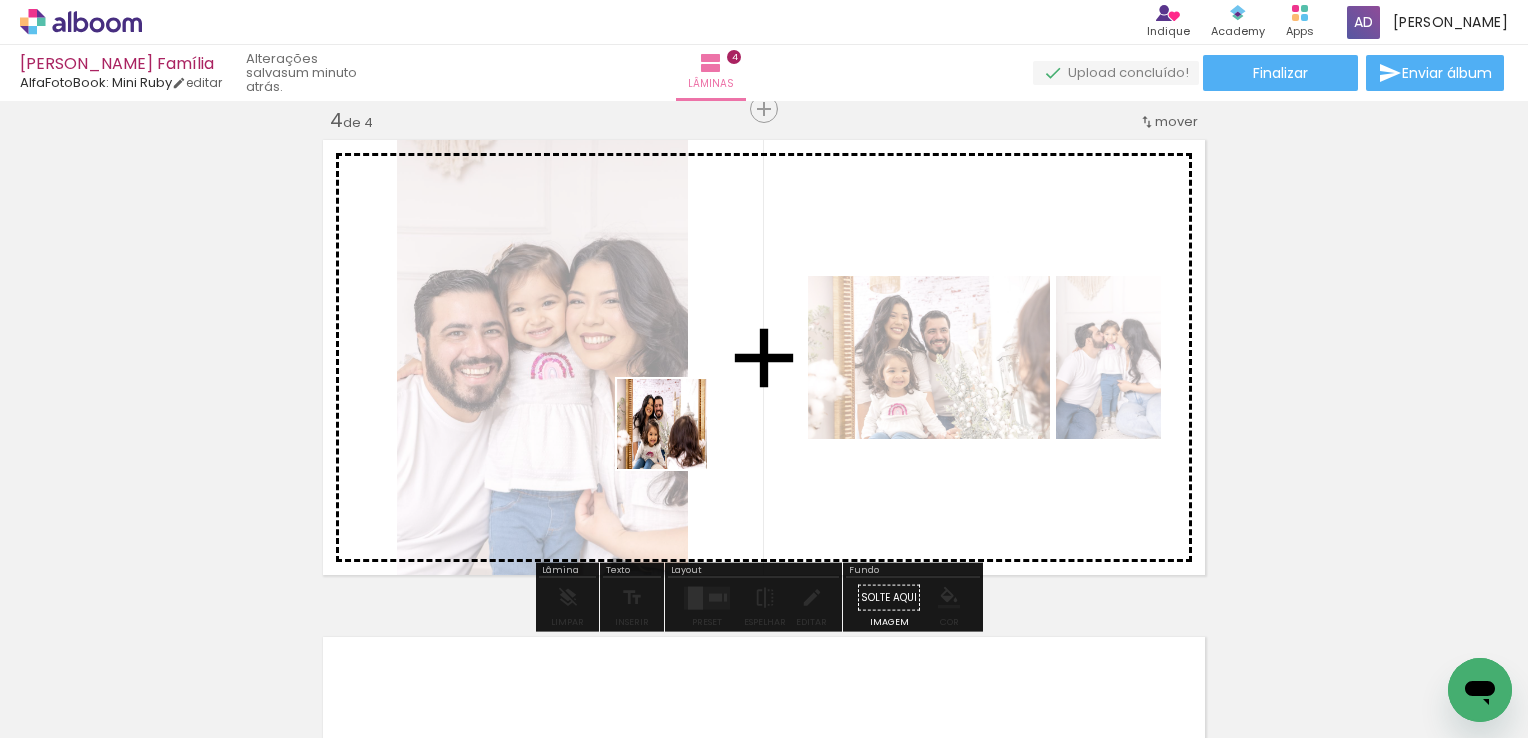 drag, startPoint x: 547, startPoint y: 668, endPoint x: 677, endPoint y: 439, distance: 263.32678 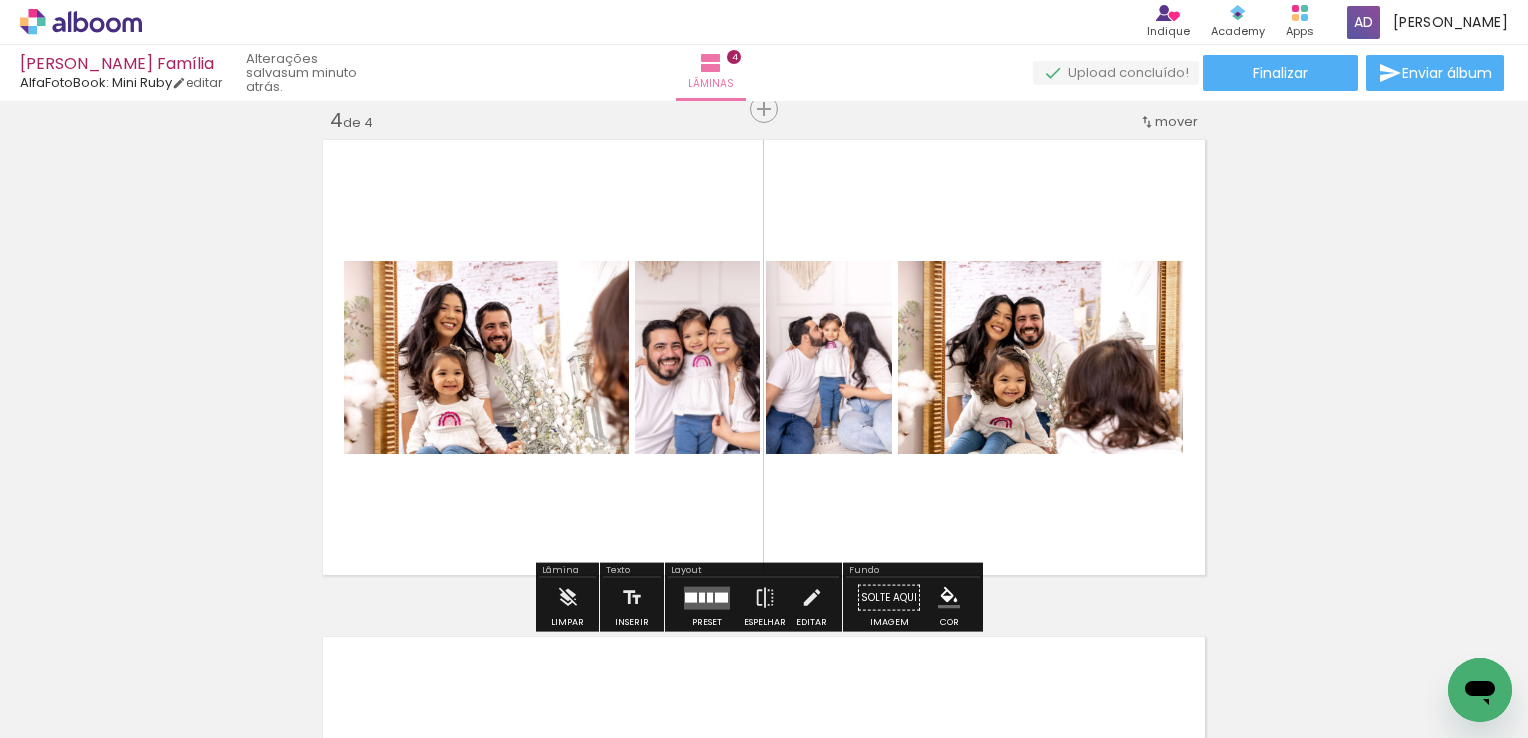click at bounding box center (710, 597) 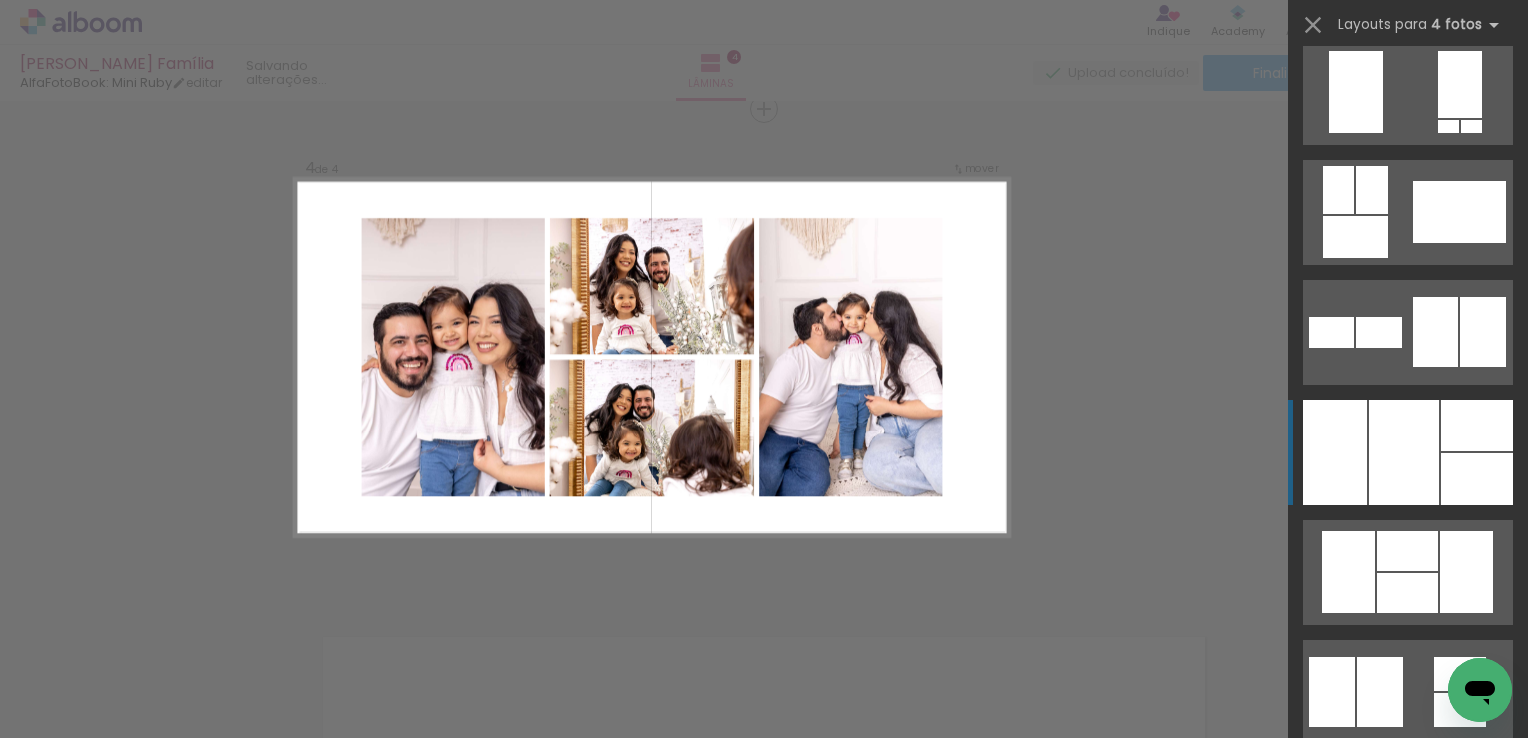 scroll, scrollTop: 1500, scrollLeft: 0, axis: vertical 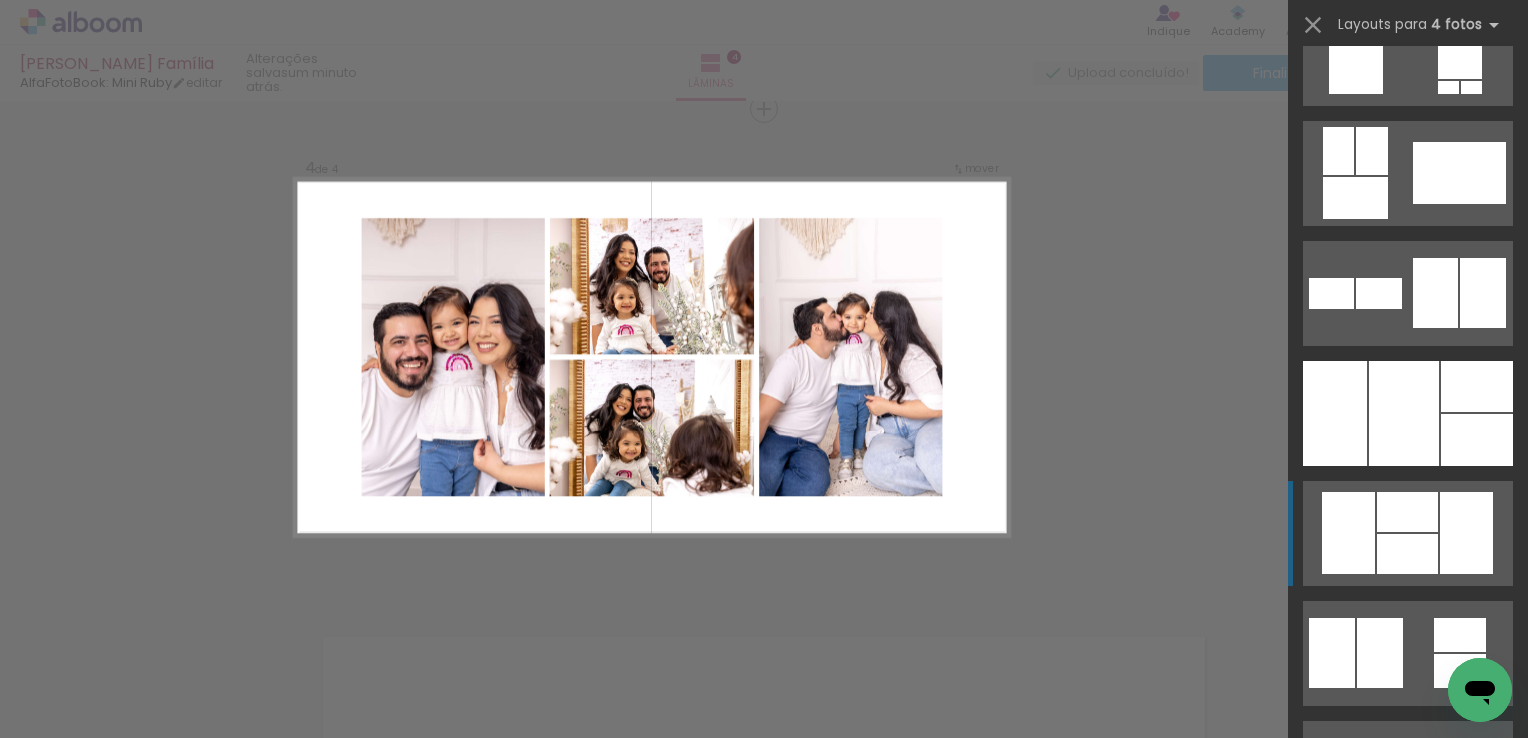click at bounding box center (1408, 173) 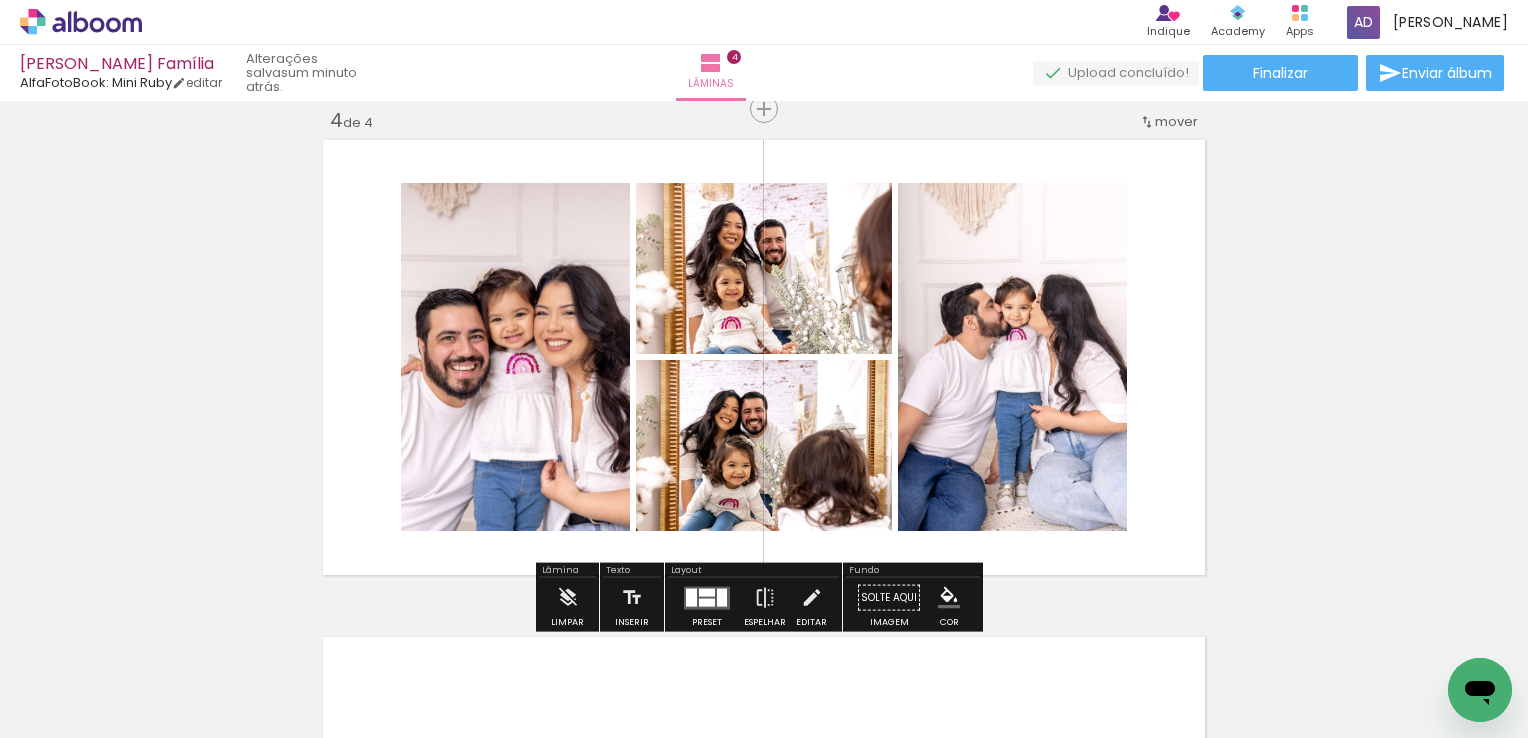 click on "Inserir lâmina 1  de 4  Inserir lâmina 2  de 4  Inserir lâmina 3  de 4  Inserir lâmina 4  de 4" at bounding box center (764, -165) 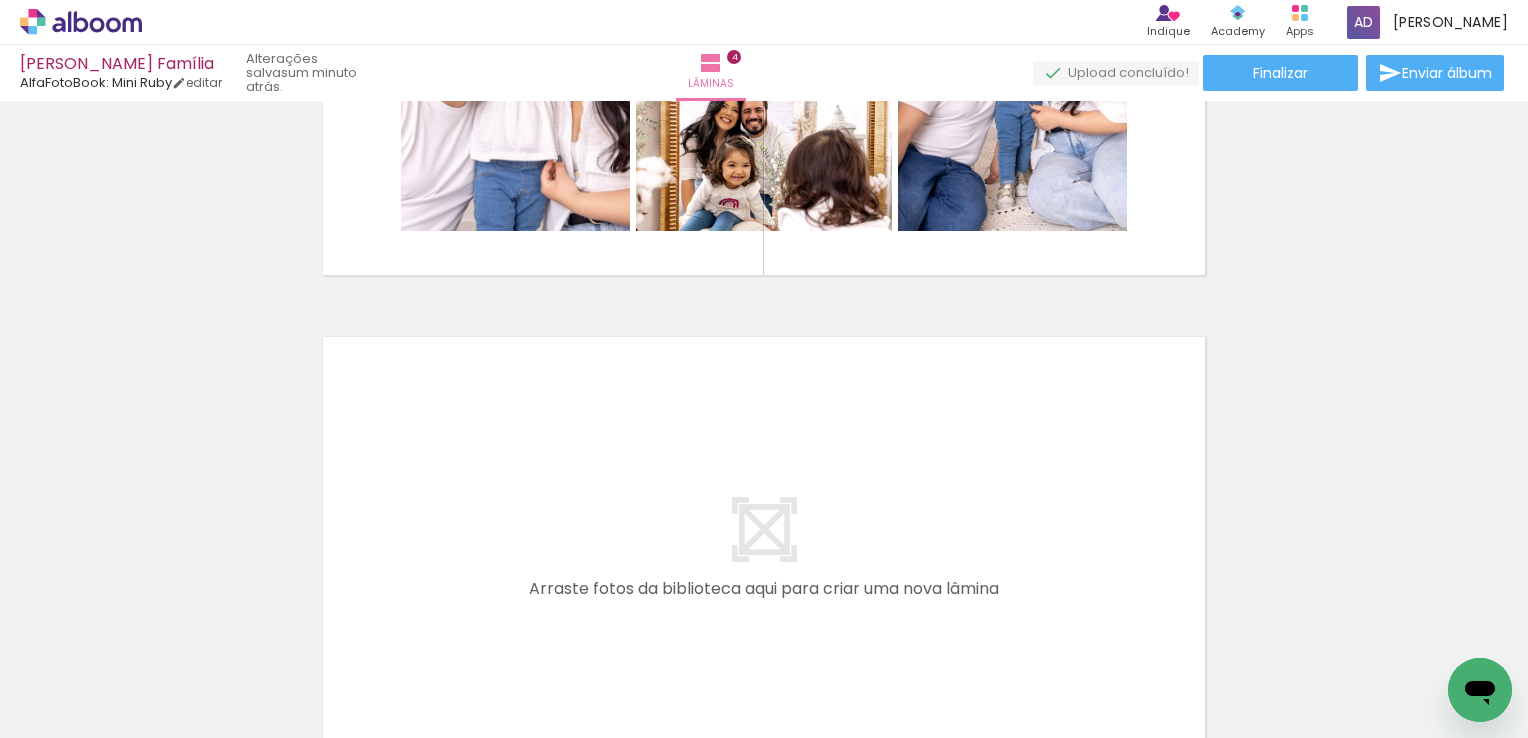 scroll, scrollTop: 2016, scrollLeft: 0, axis: vertical 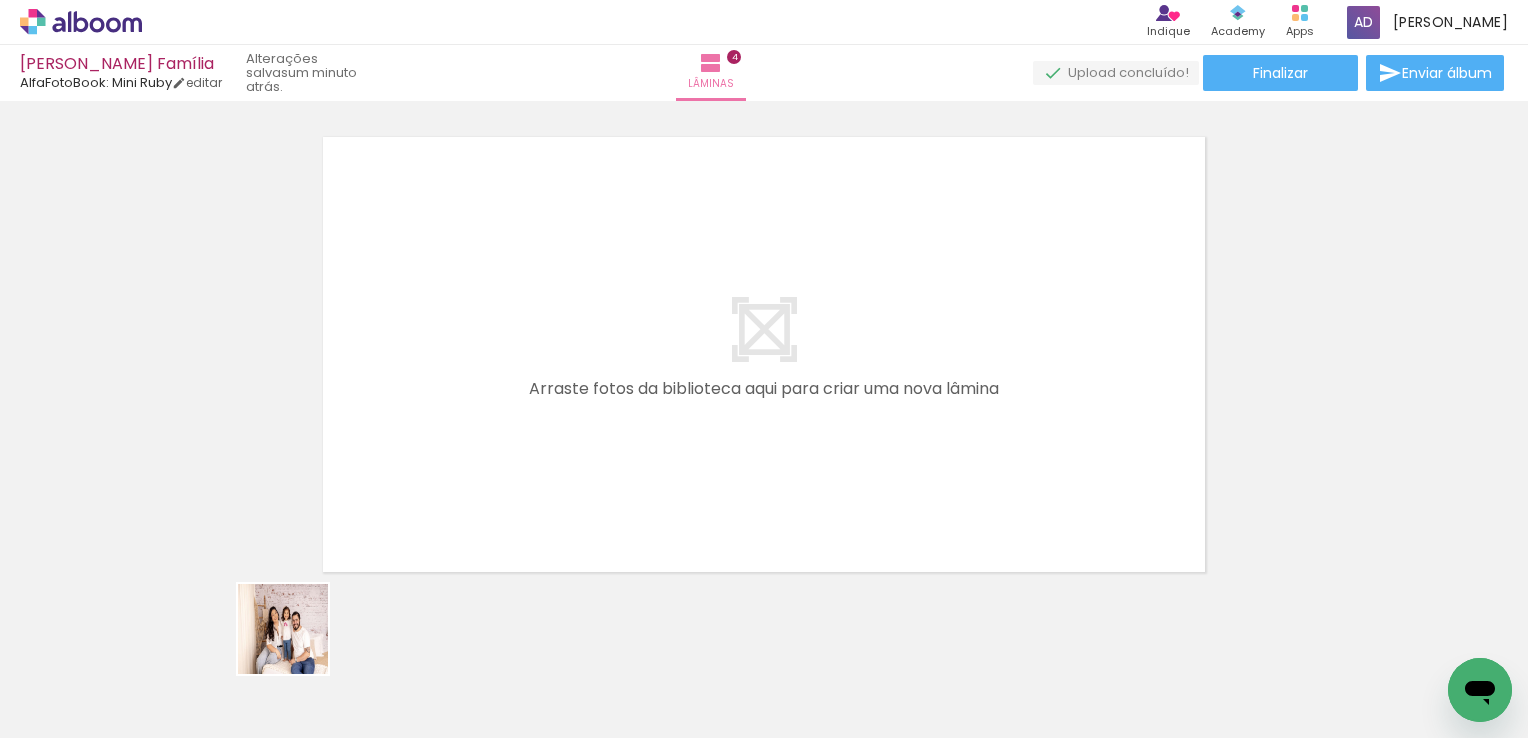 drag, startPoint x: 274, startPoint y: 668, endPoint x: 383, endPoint y: 706, distance: 115.43397 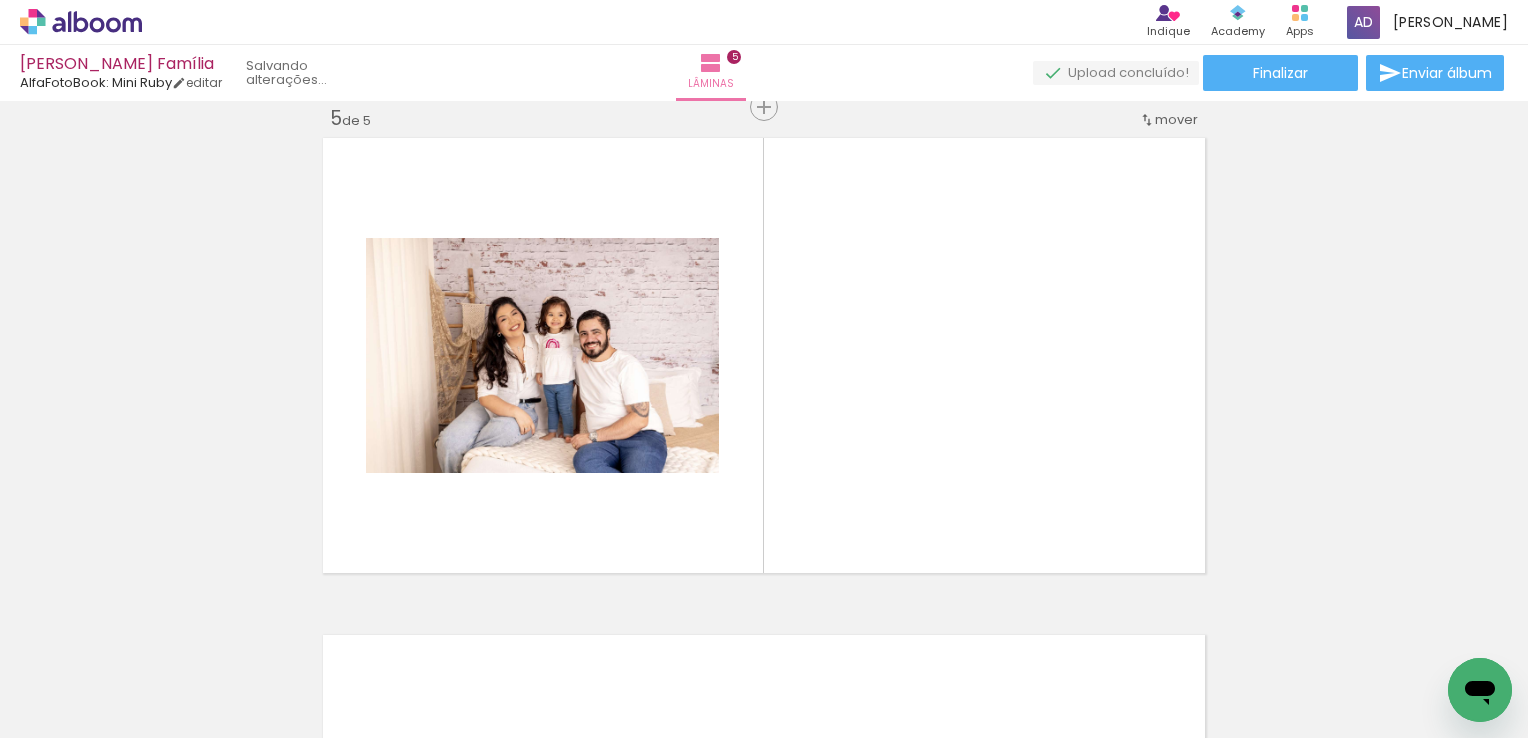 scroll, scrollTop: 2013, scrollLeft: 0, axis: vertical 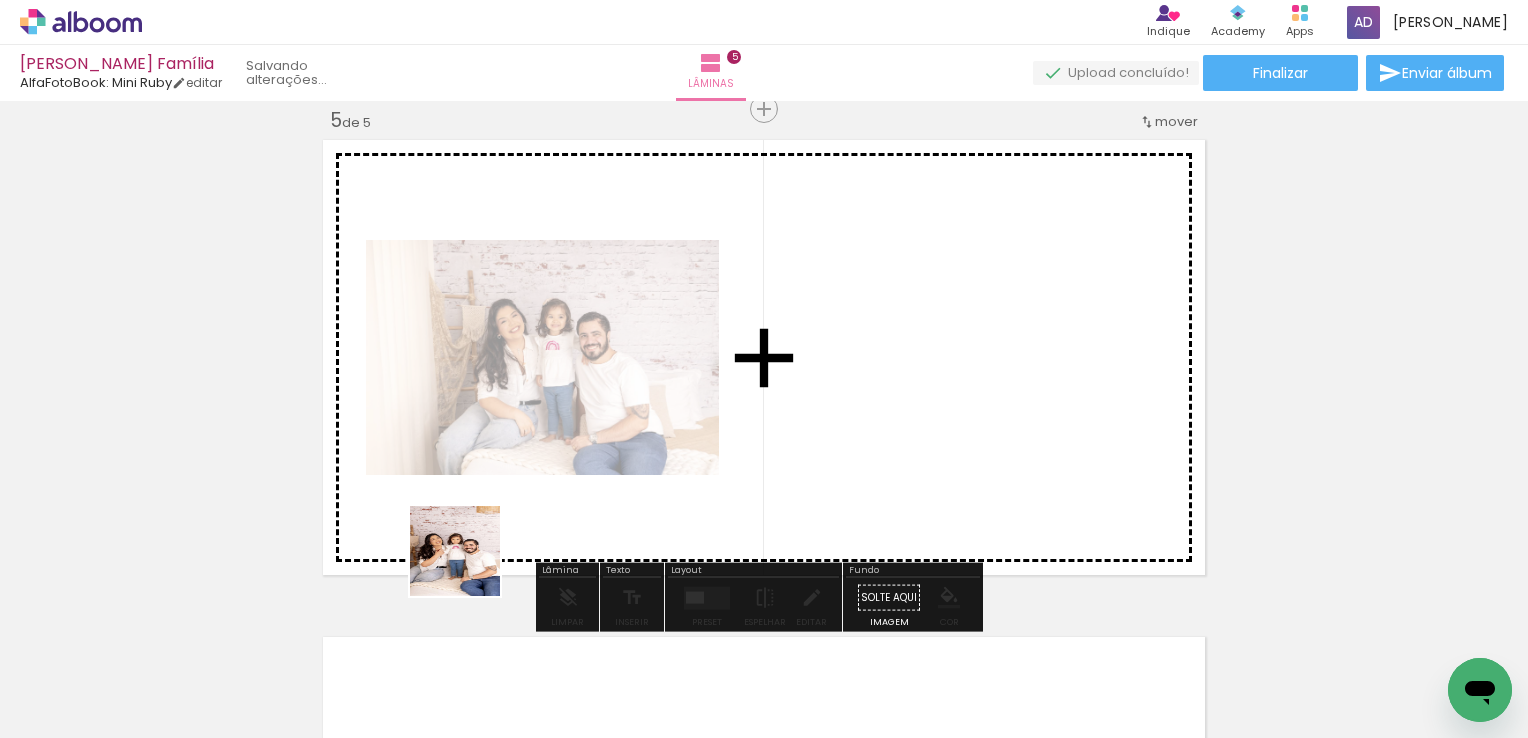 drag, startPoint x: 436, startPoint y: 623, endPoint x: 495, endPoint y: 532, distance: 108.45275 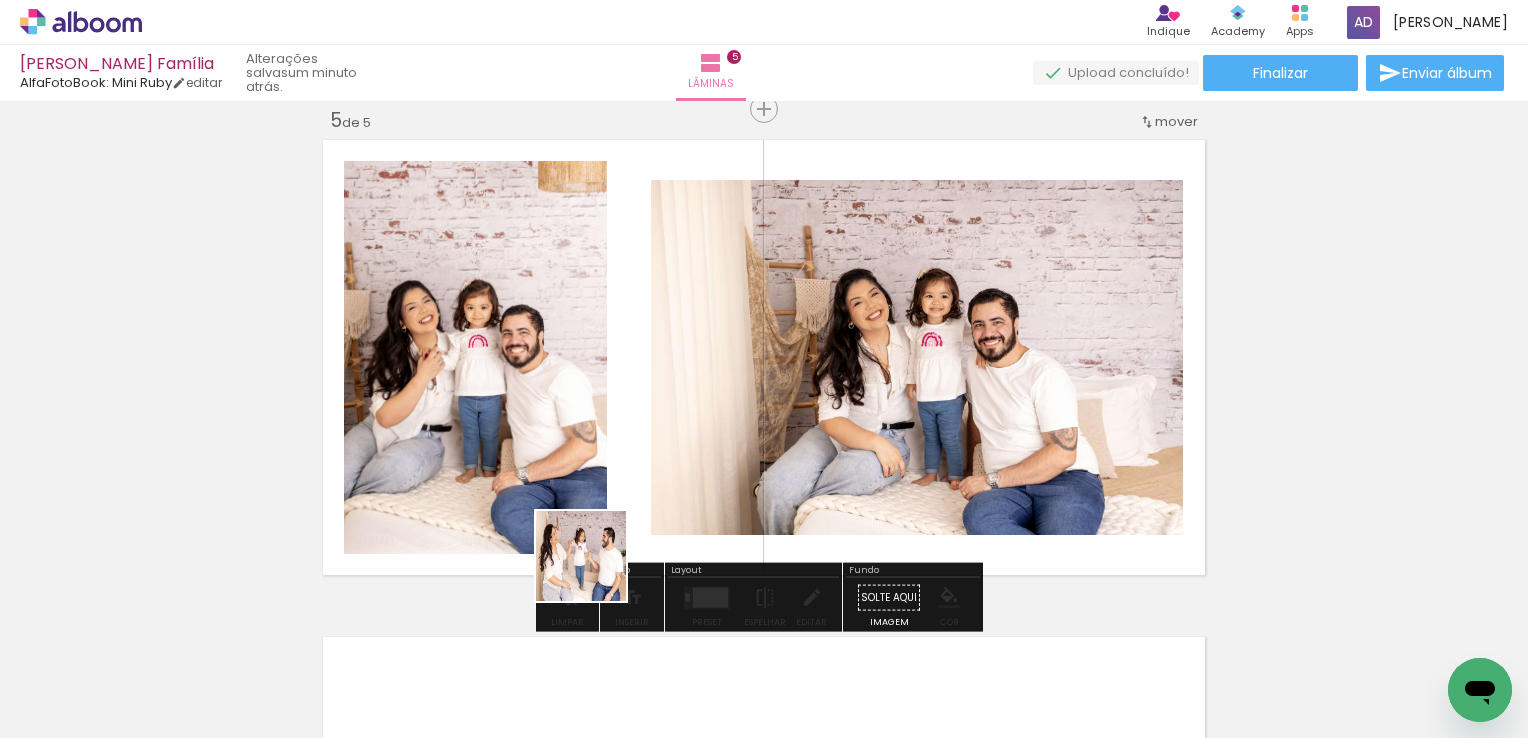 drag, startPoint x: 506, startPoint y: 667, endPoint x: 762, endPoint y: 425, distance: 352.2783 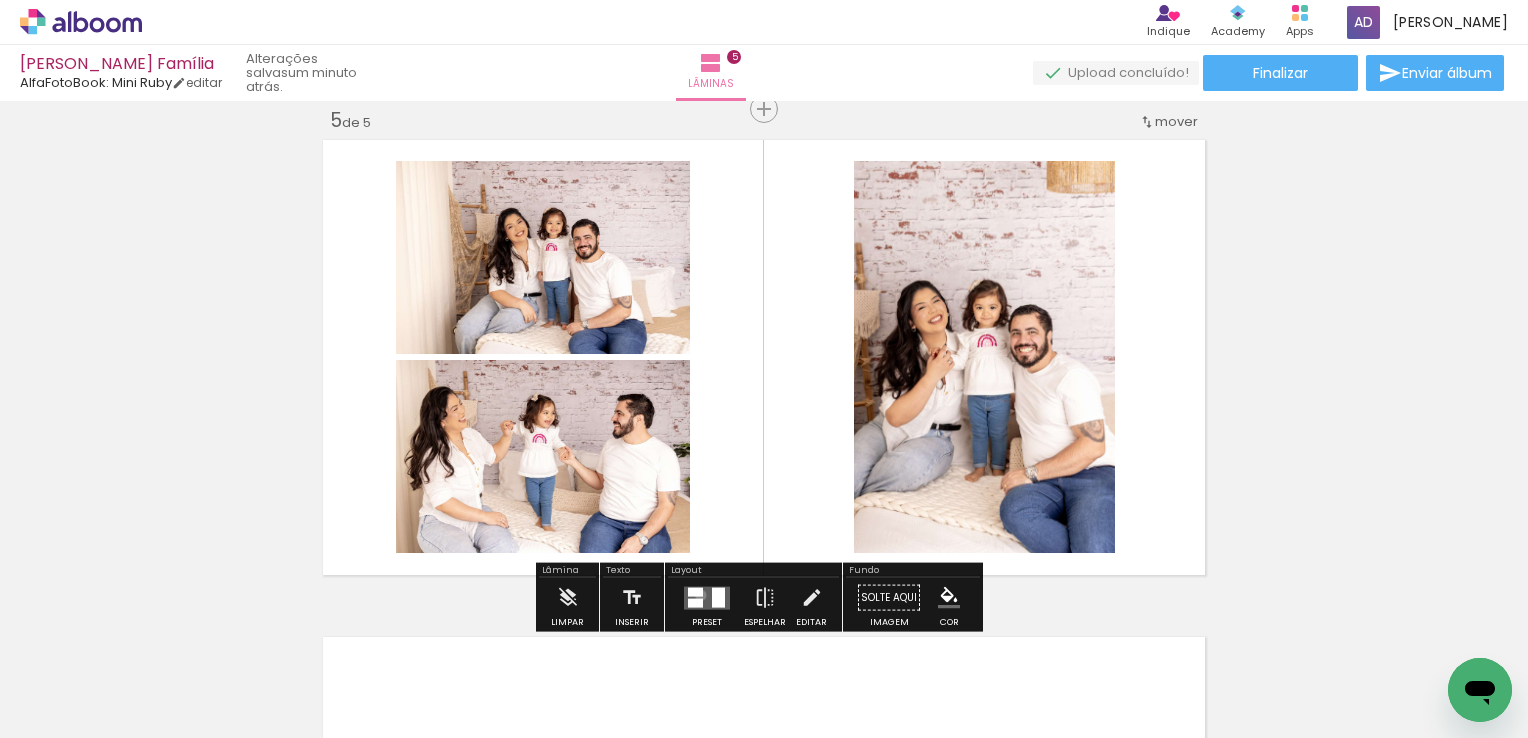 click at bounding box center (695, 591) 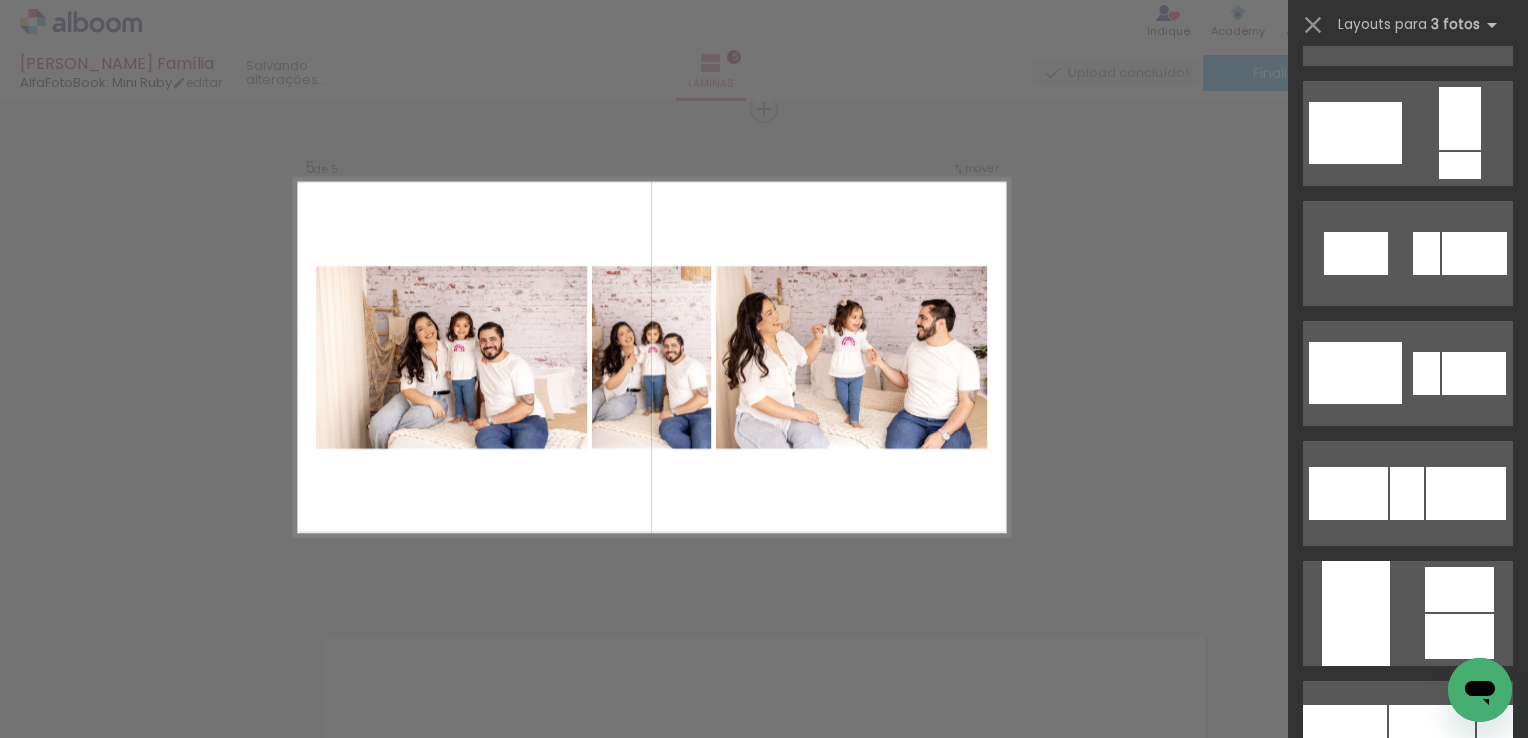 scroll, scrollTop: 2200, scrollLeft: 0, axis: vertical 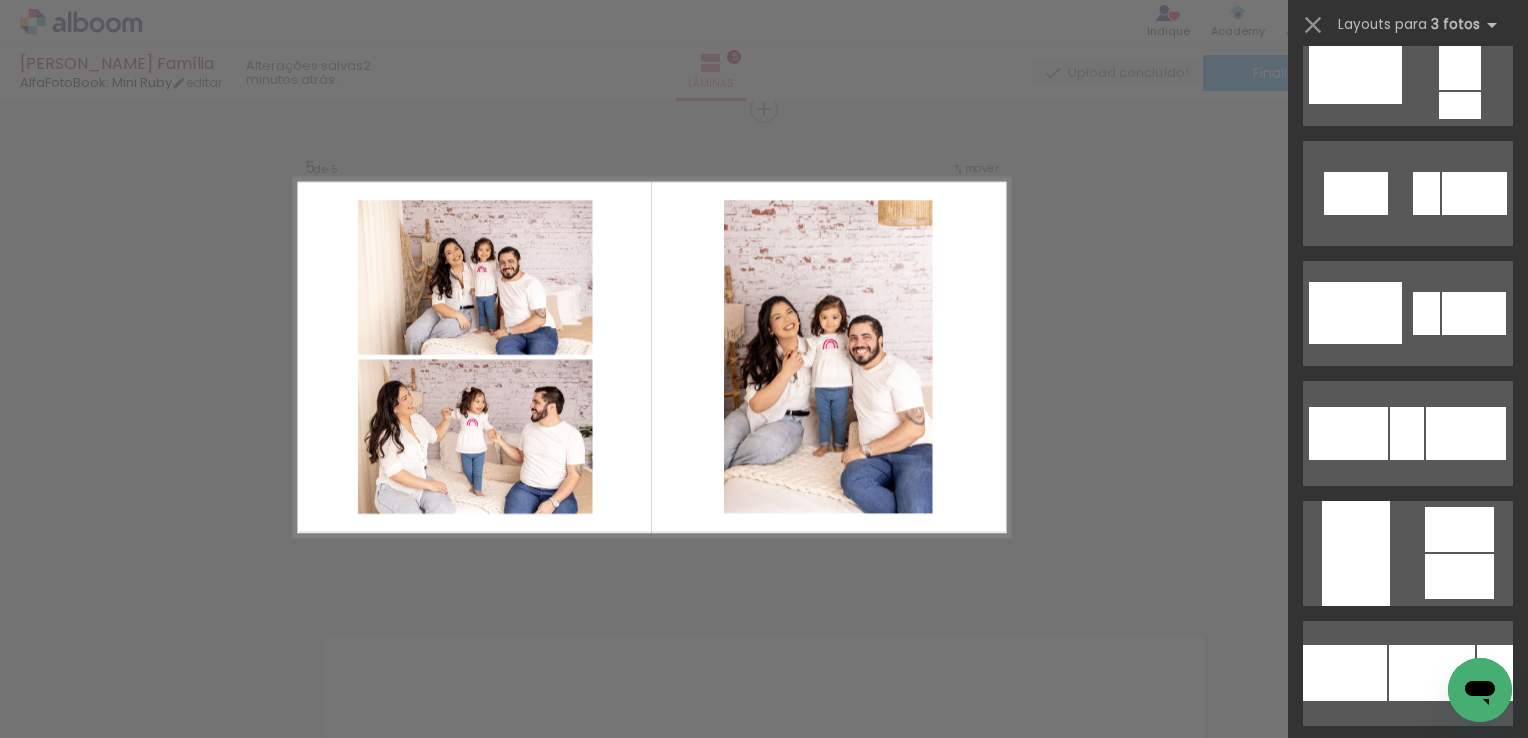 click on "Confirmar Cancelar" at bounding box center (764, -397) 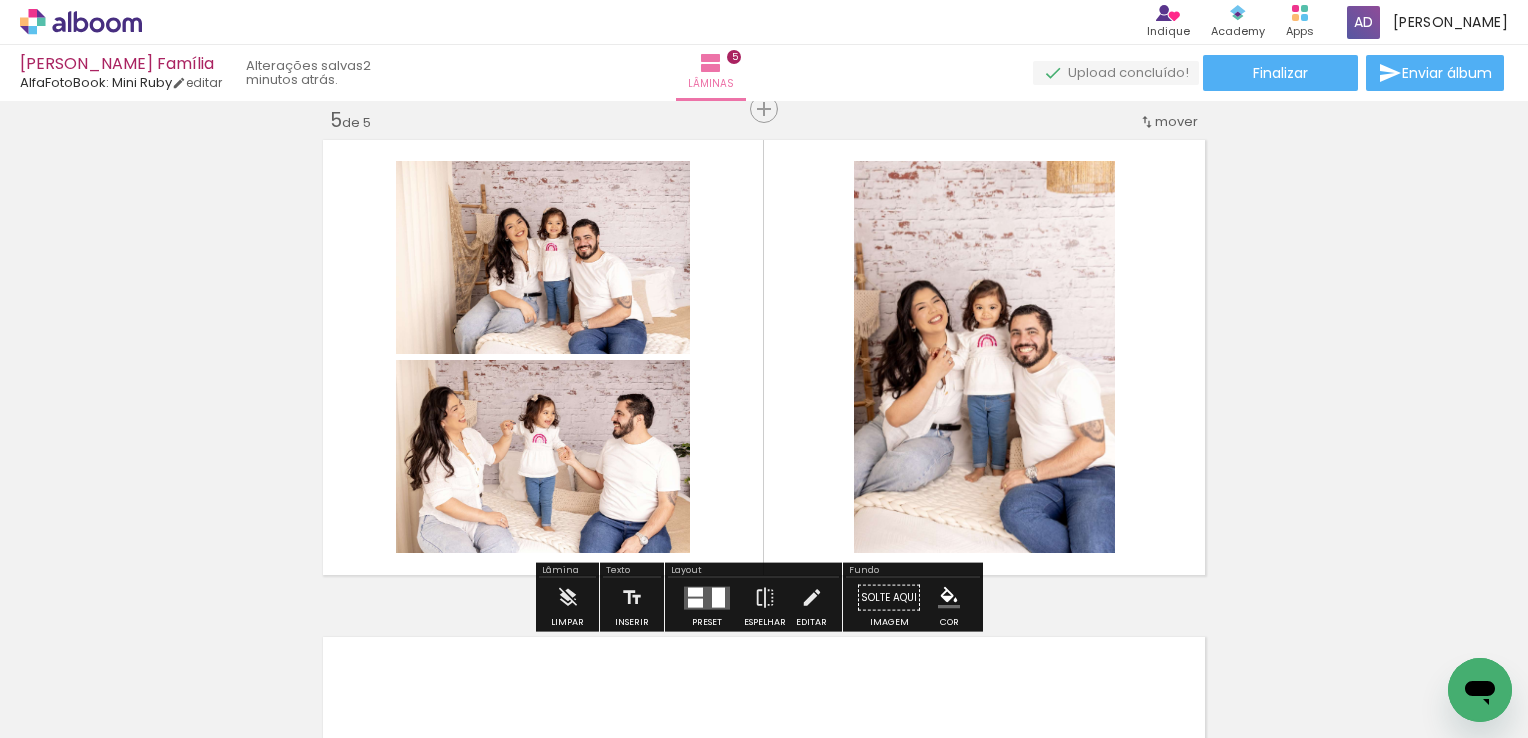 click on "Inserir lâmina 1  de 5  Inserir lâmina 2  de 5  Inserir lâmina 3  de 5  Inserir lâmina 4  de 5  Inserir lâmina 5  de 5" at bounding box center [764, -414] 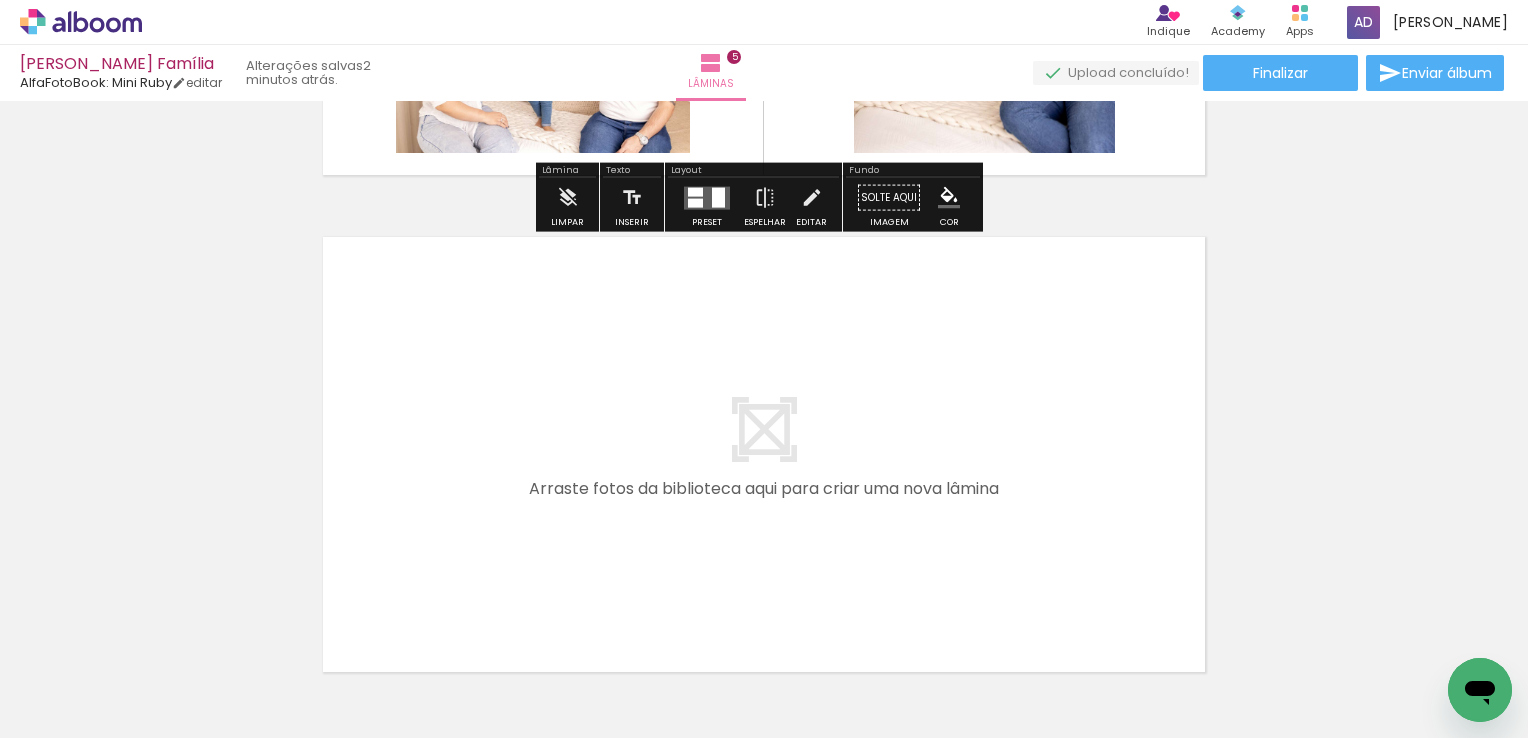 scroll, scrollTop: 2513, scrollLeft: 0, axis: vertical 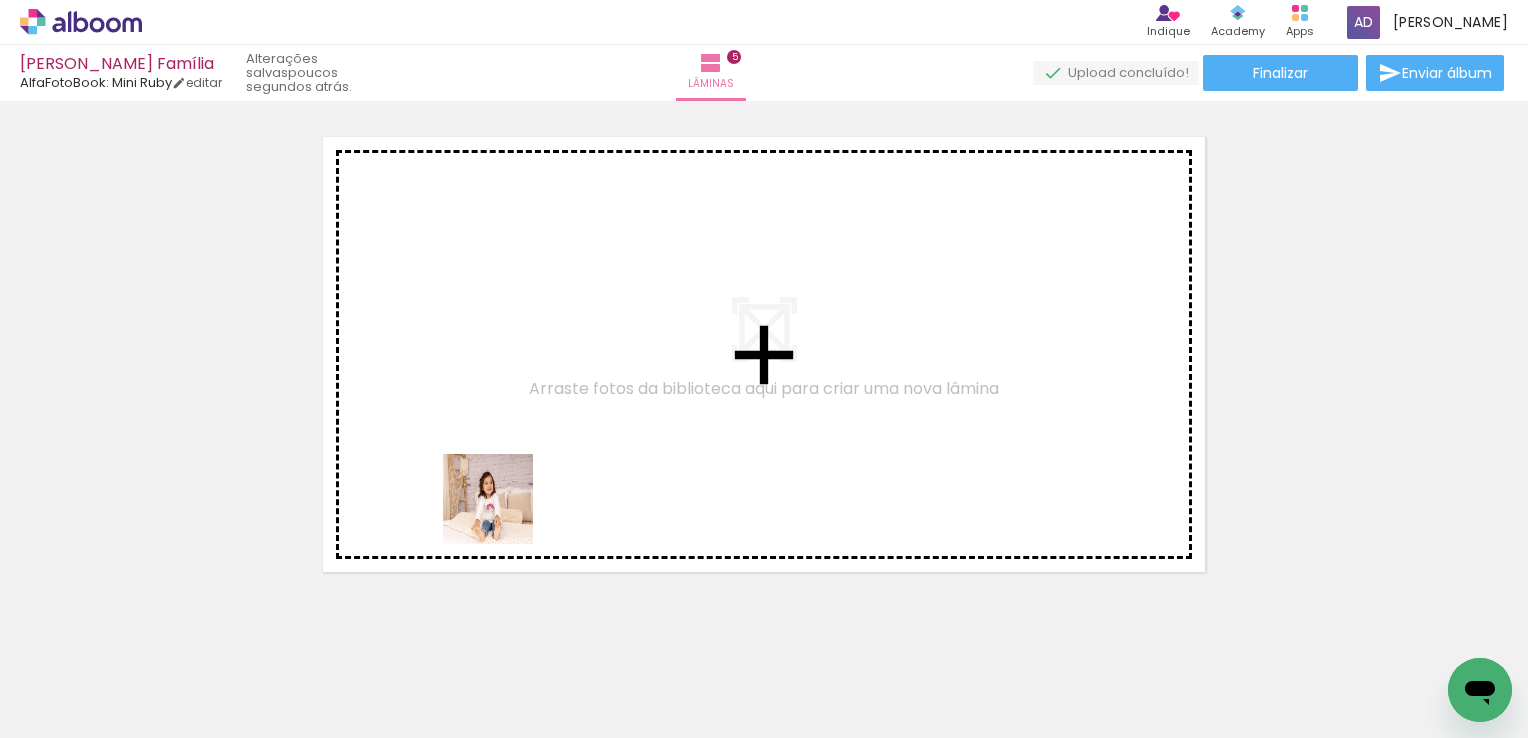 drag, startPoint x: 431, startPoint y: 675, endPoint x: 548, endPoint y: 678, distance: 117.03845 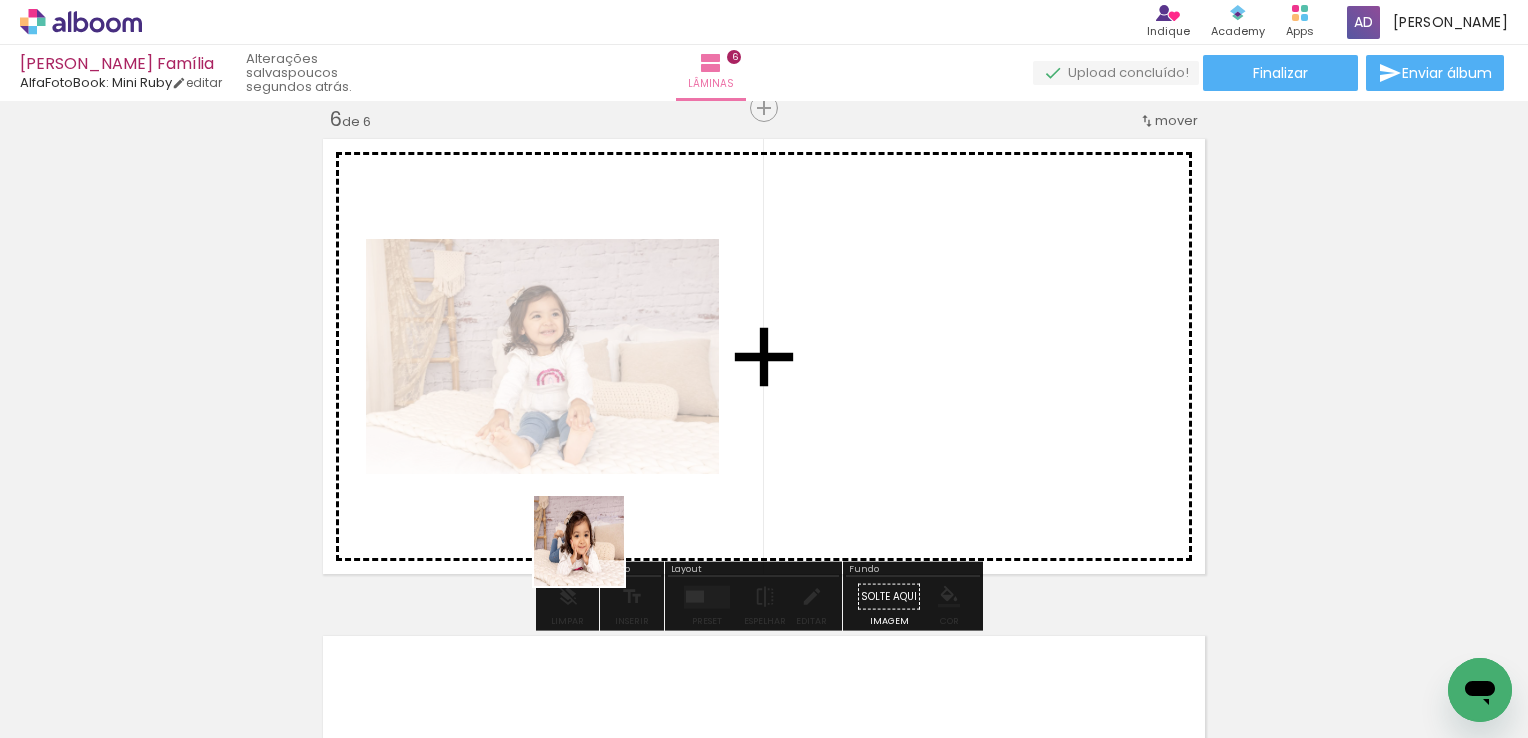 drag, startPoint x: 548, startPoint y: 678, endPoint x: 643, endPoint y: 666, distance: 95.7549 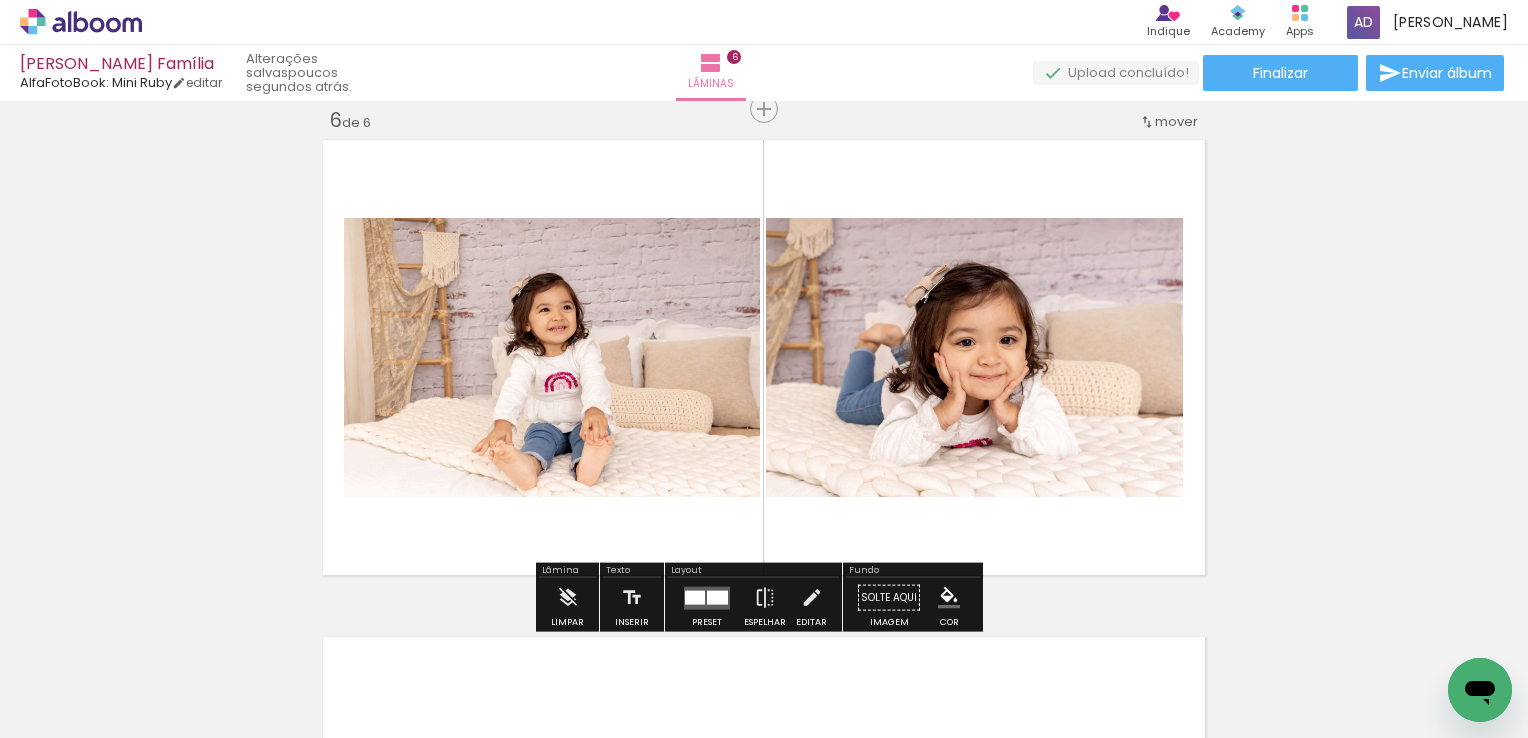 drag, startPoint x: 648, startPoint y: 681, endPoint x: 739, endPoint y: 626, distance: 106.32967 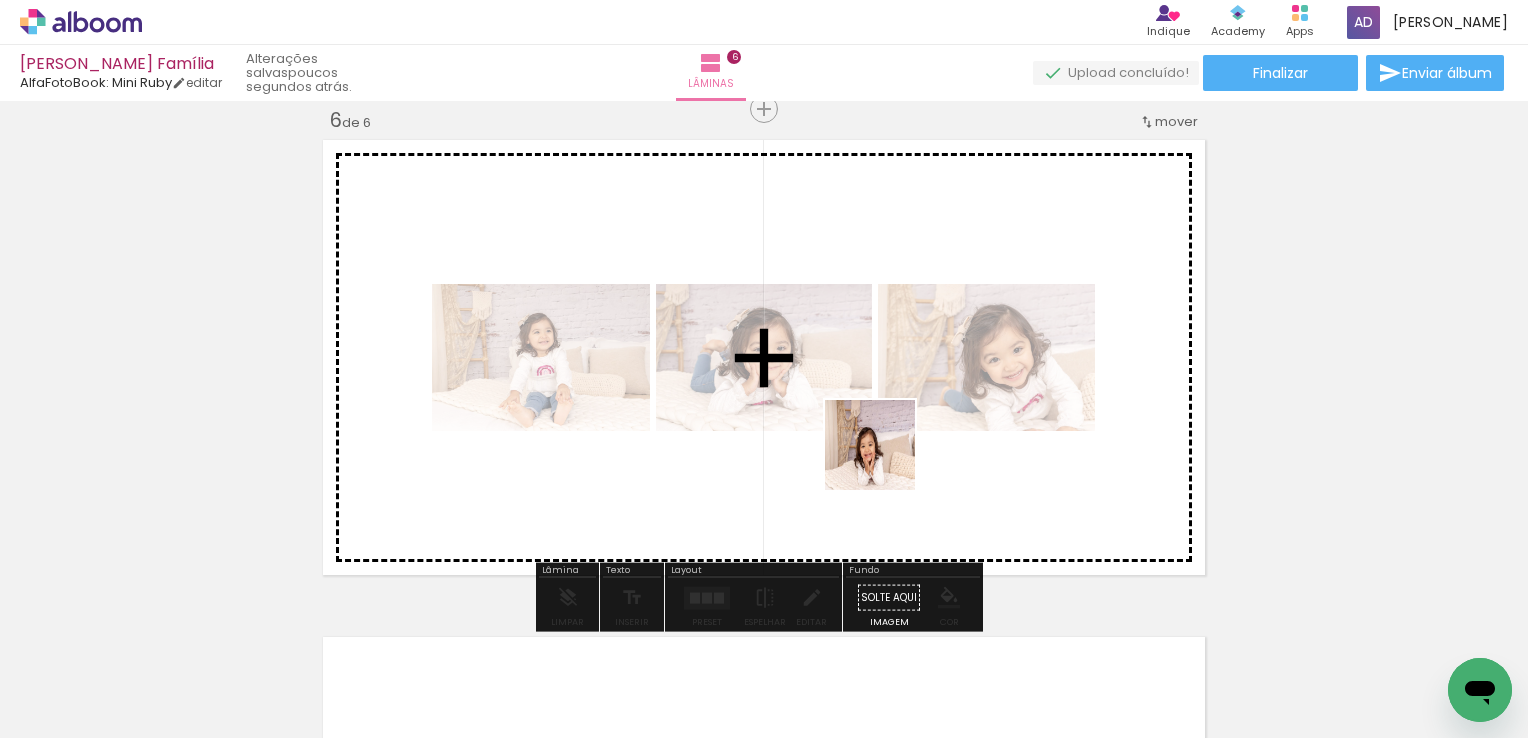 drag, startPoint x: 753, startPoint y: 664, endPoint x: 892, endPoint y: 450, distance: 255.18033 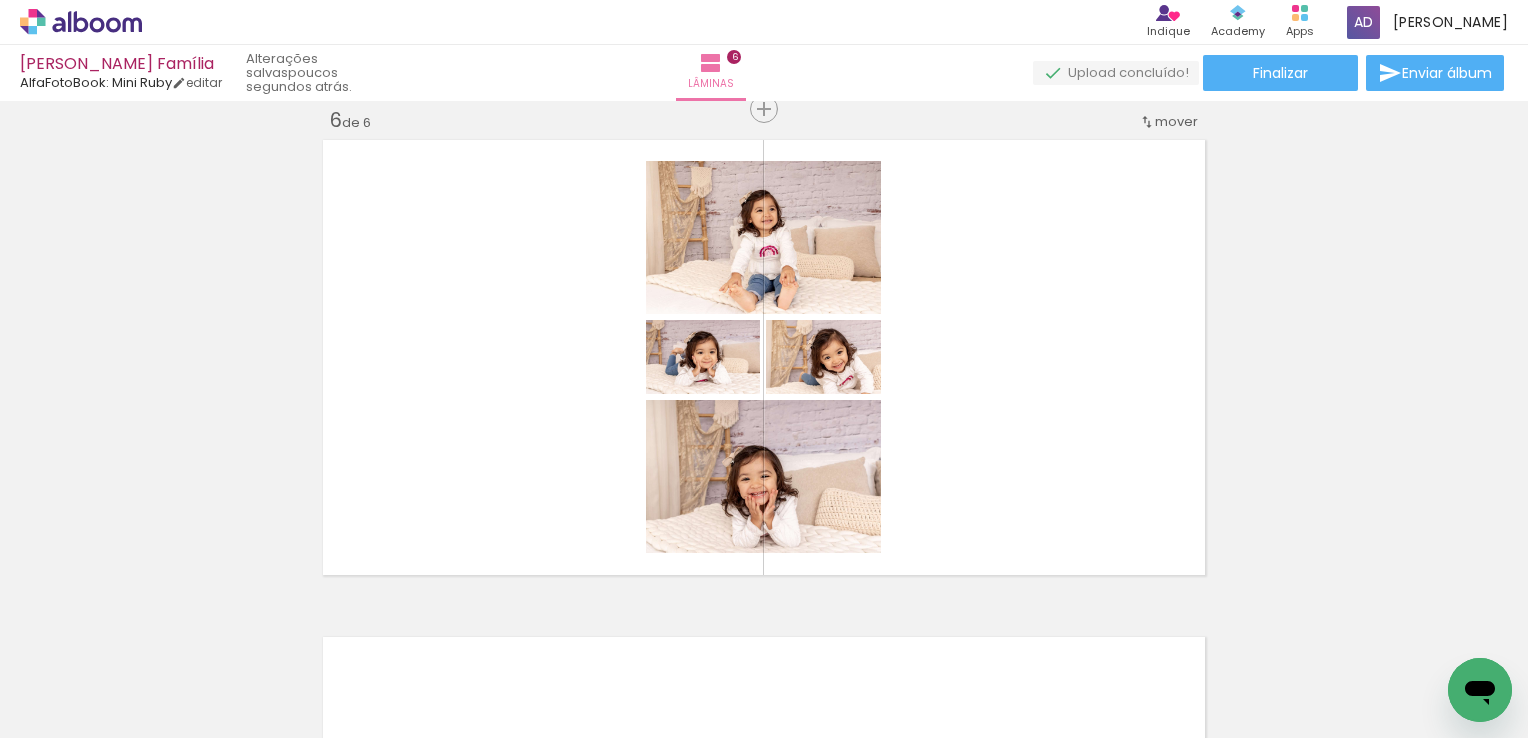 scroll, scrollTop: 0, scrollLeft: 903, axis: horizontal 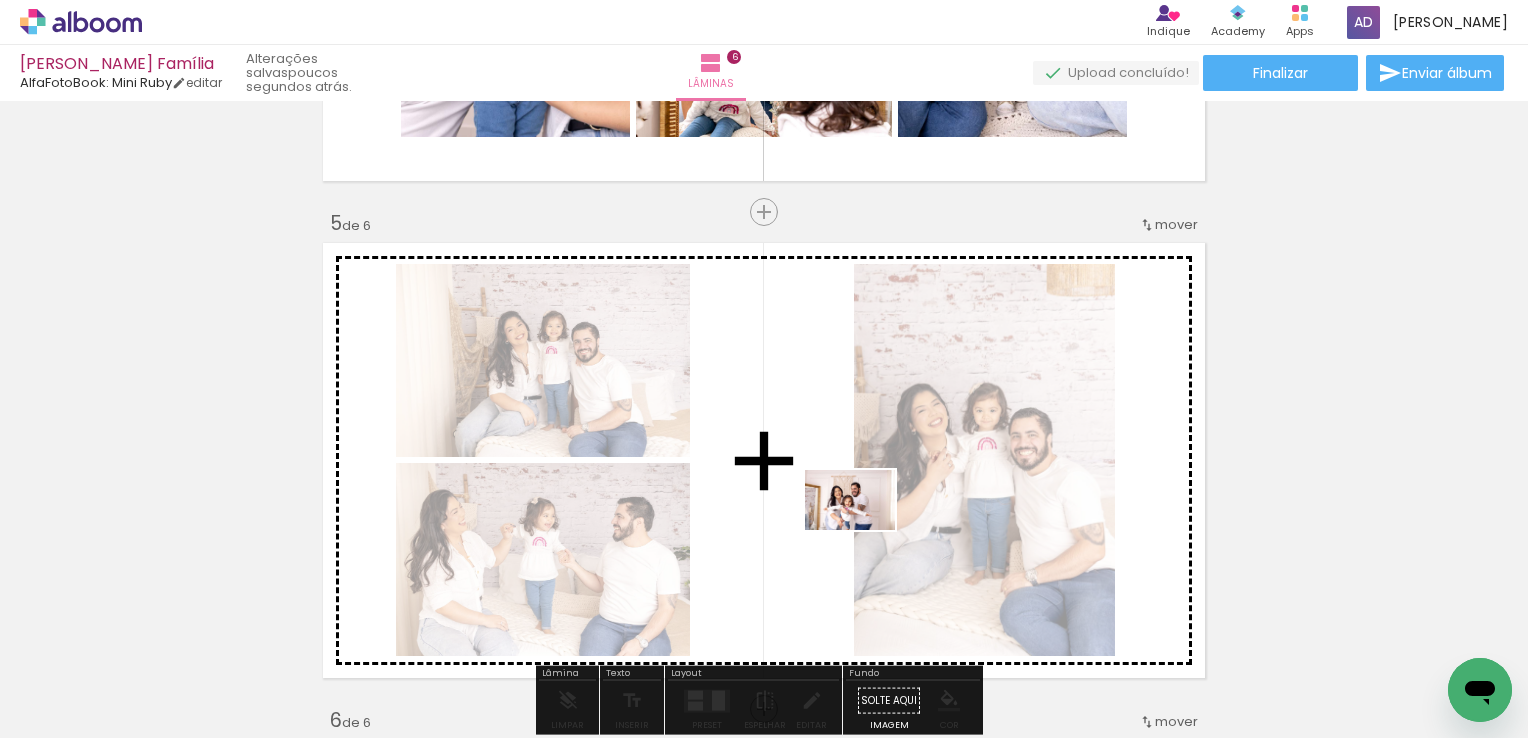 drag, startPoint x: 544, startPoint y: 679, endPoint x: 865, endPoint y: 530, distance: 353.89548 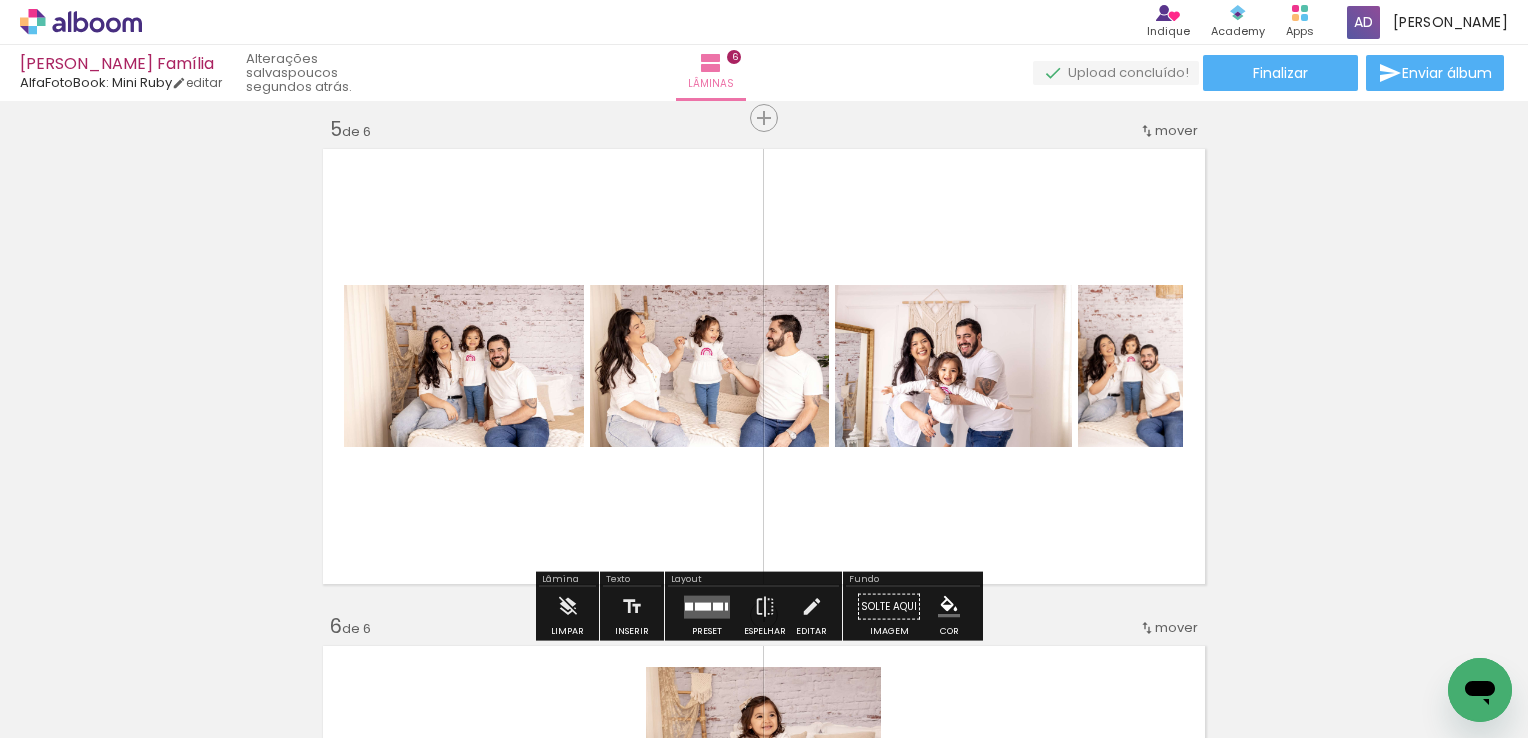 scroll, scrollTop: 2110, scrollLeft: 0, axis: vertical 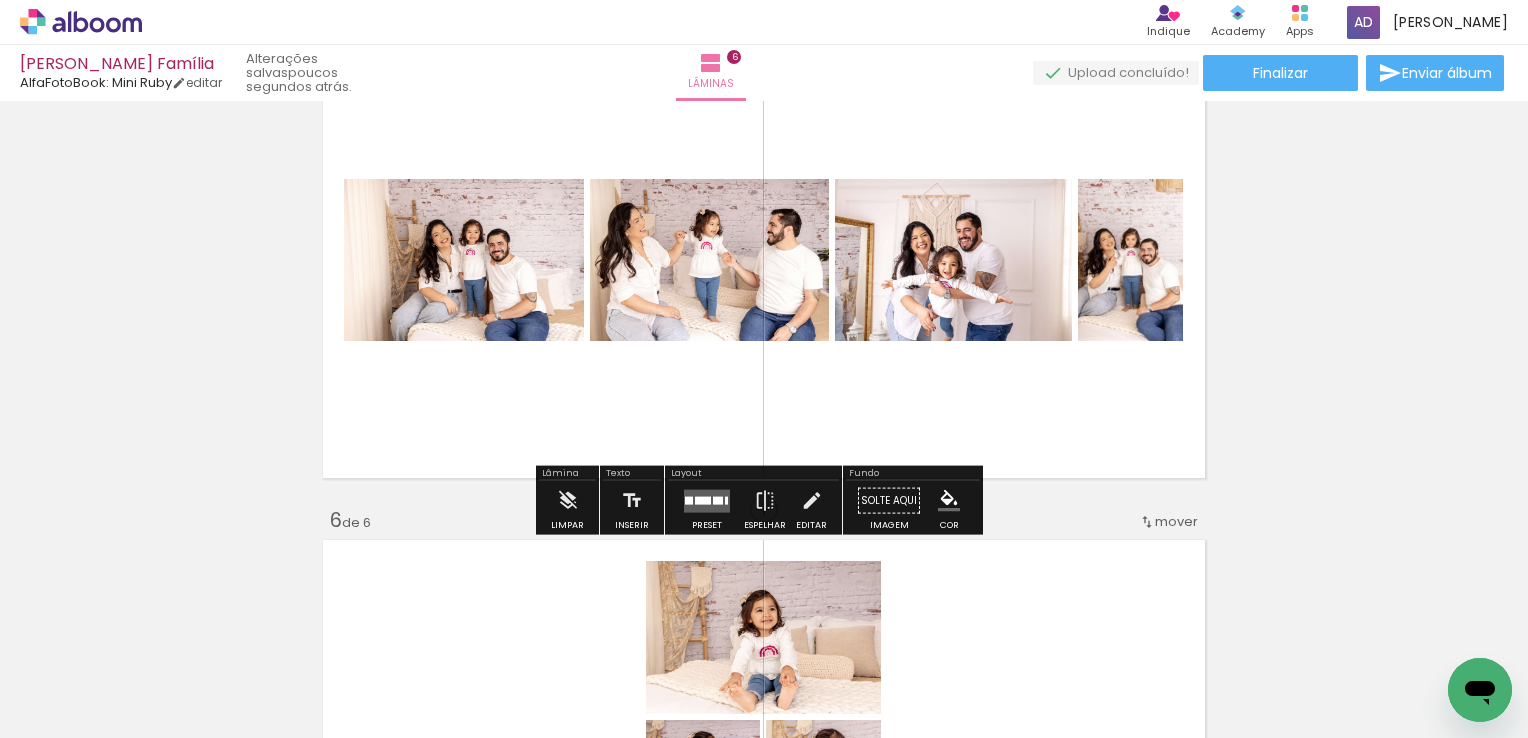 drag, startPoint x: 700, startPoint y: 490, endPoint x: 948, endPoint y: 454, distance: 250.59929 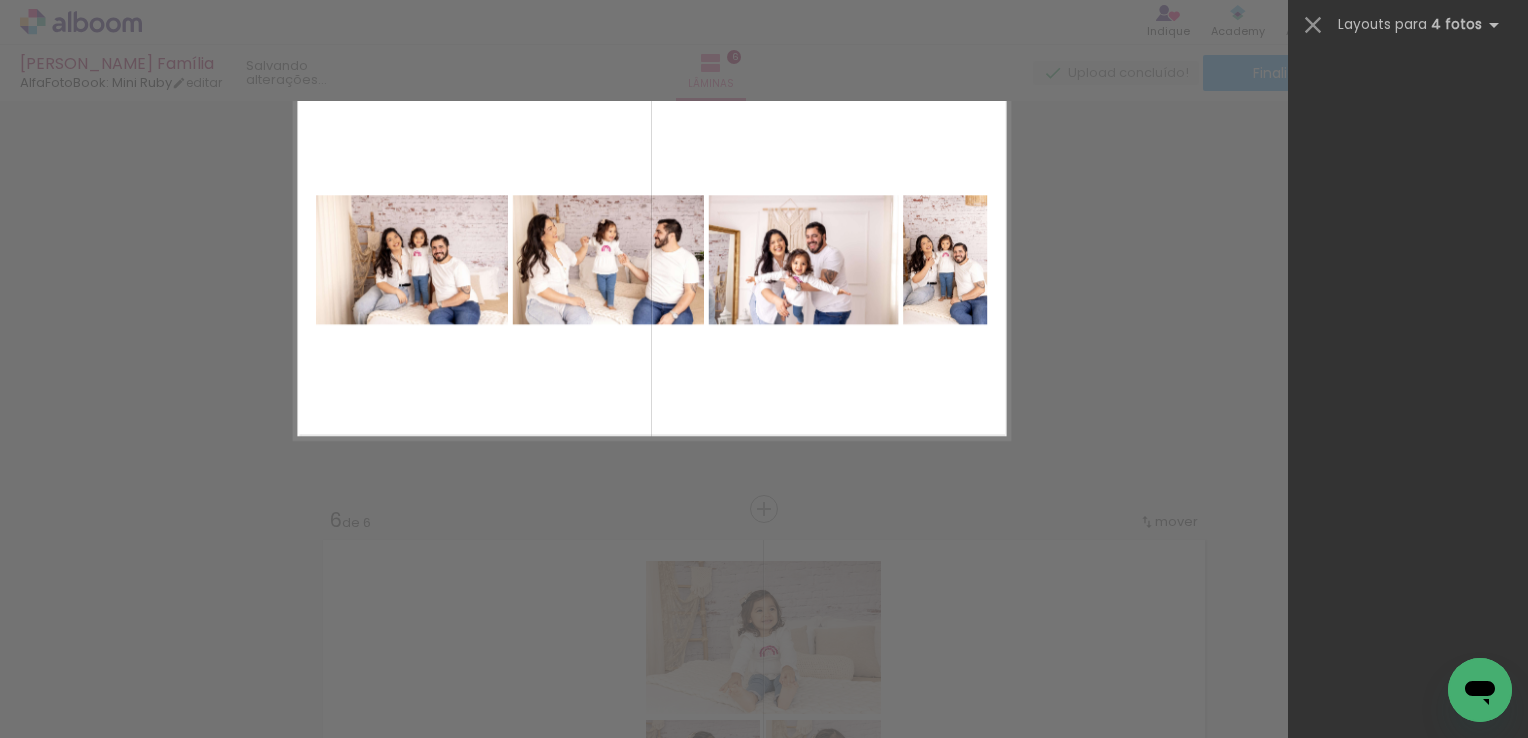 scroll, scrollTop: 0, scrollLeft: 0, axis: both 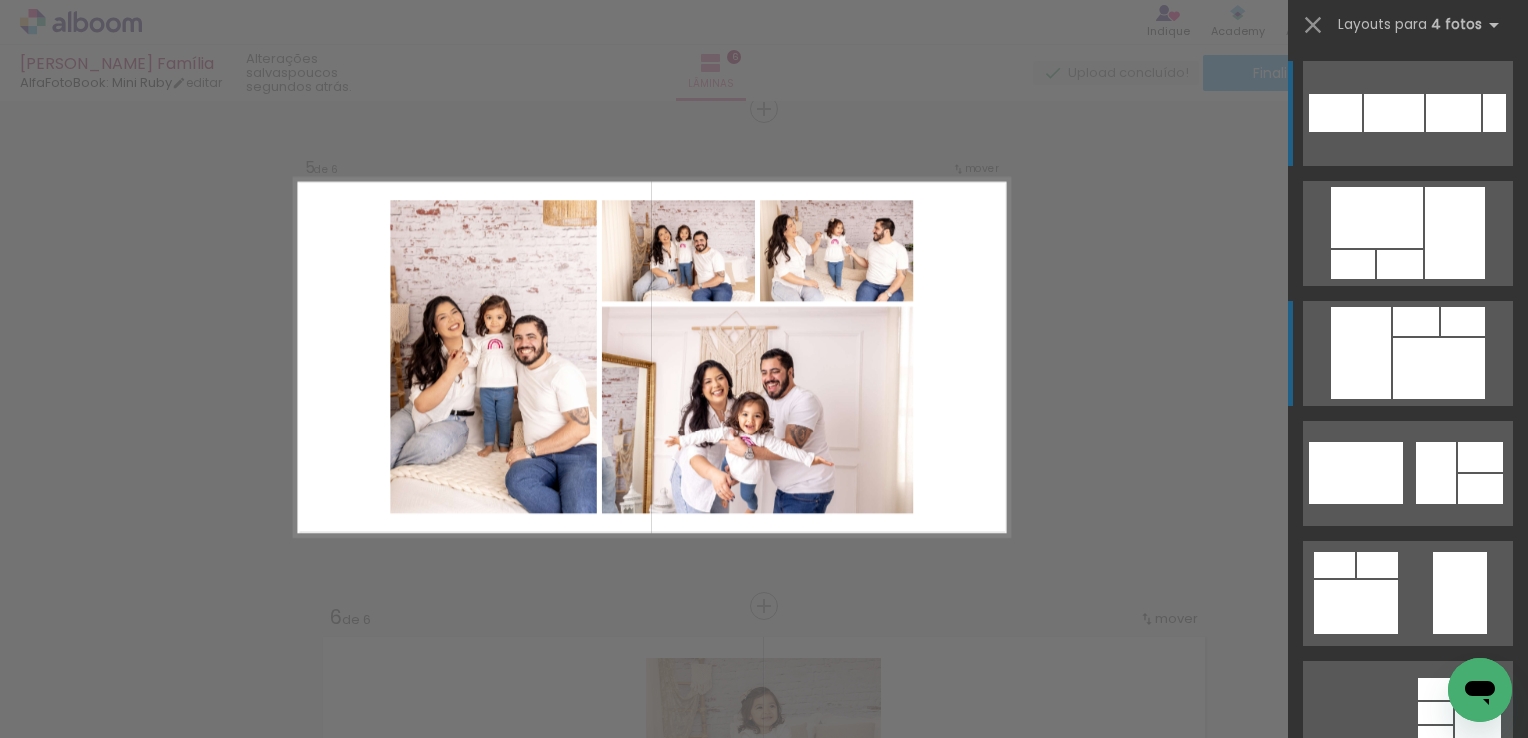 click at bounding box center [1400, 264] 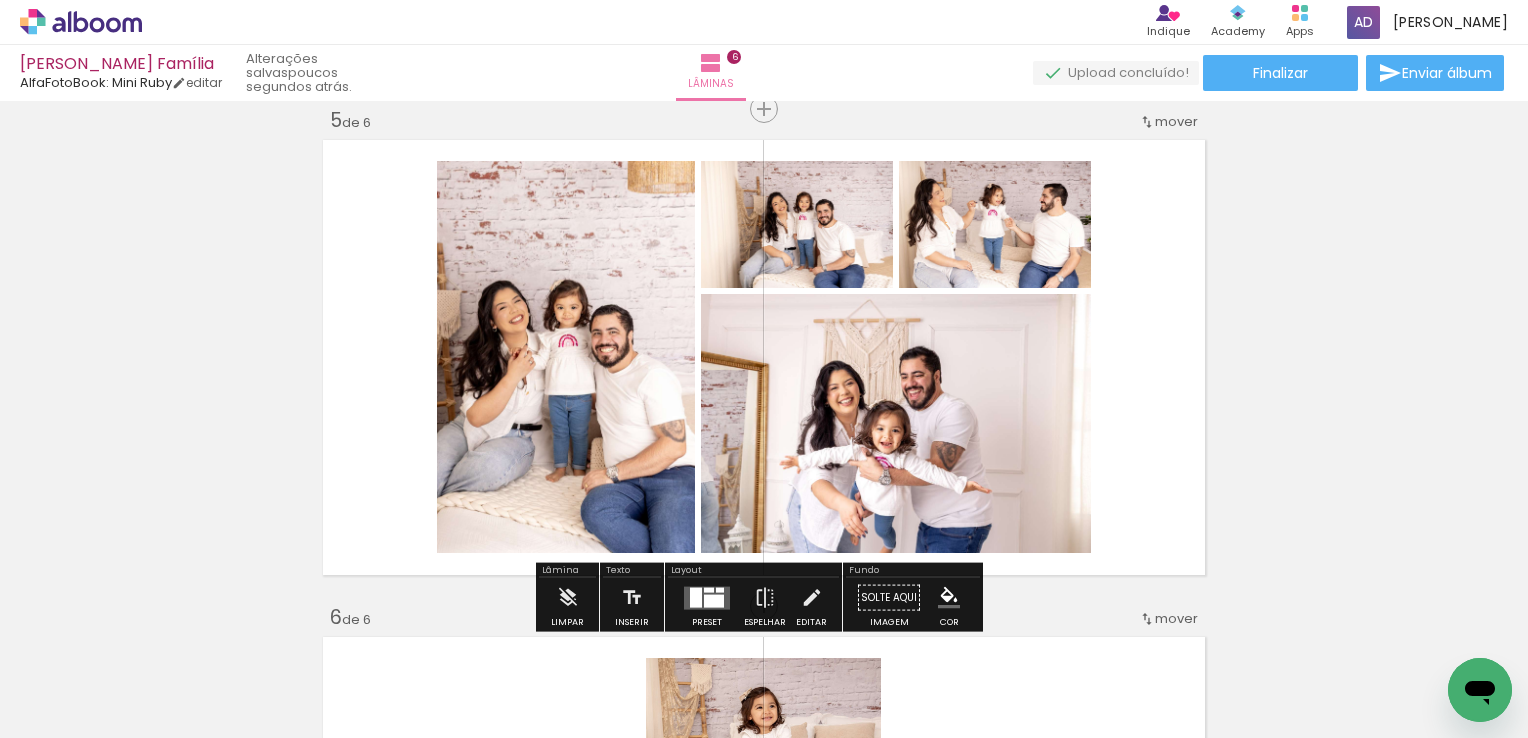 click on "Inserir lâmina 1  de 6  Inserir lâmina 2  de 6  Inserir lâmina 3  de 6  Inserir lâmina 4  de 6  Inserir lâmina 5  de 6  Inserir lâmina 6  de 6" at bounding box center [764, -165] 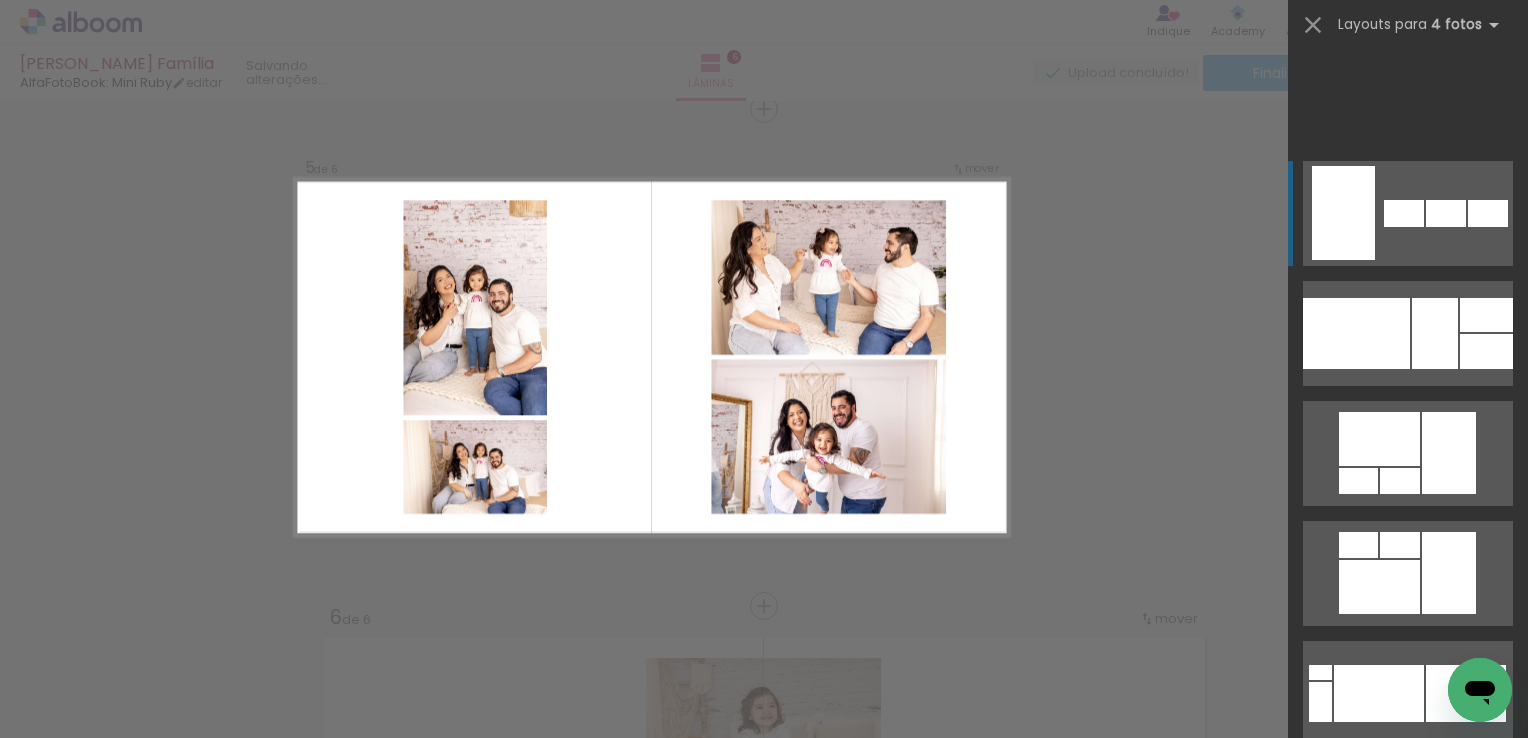 scroll, scrollTop: 2200, scrollLeft: 0, axis: vertical 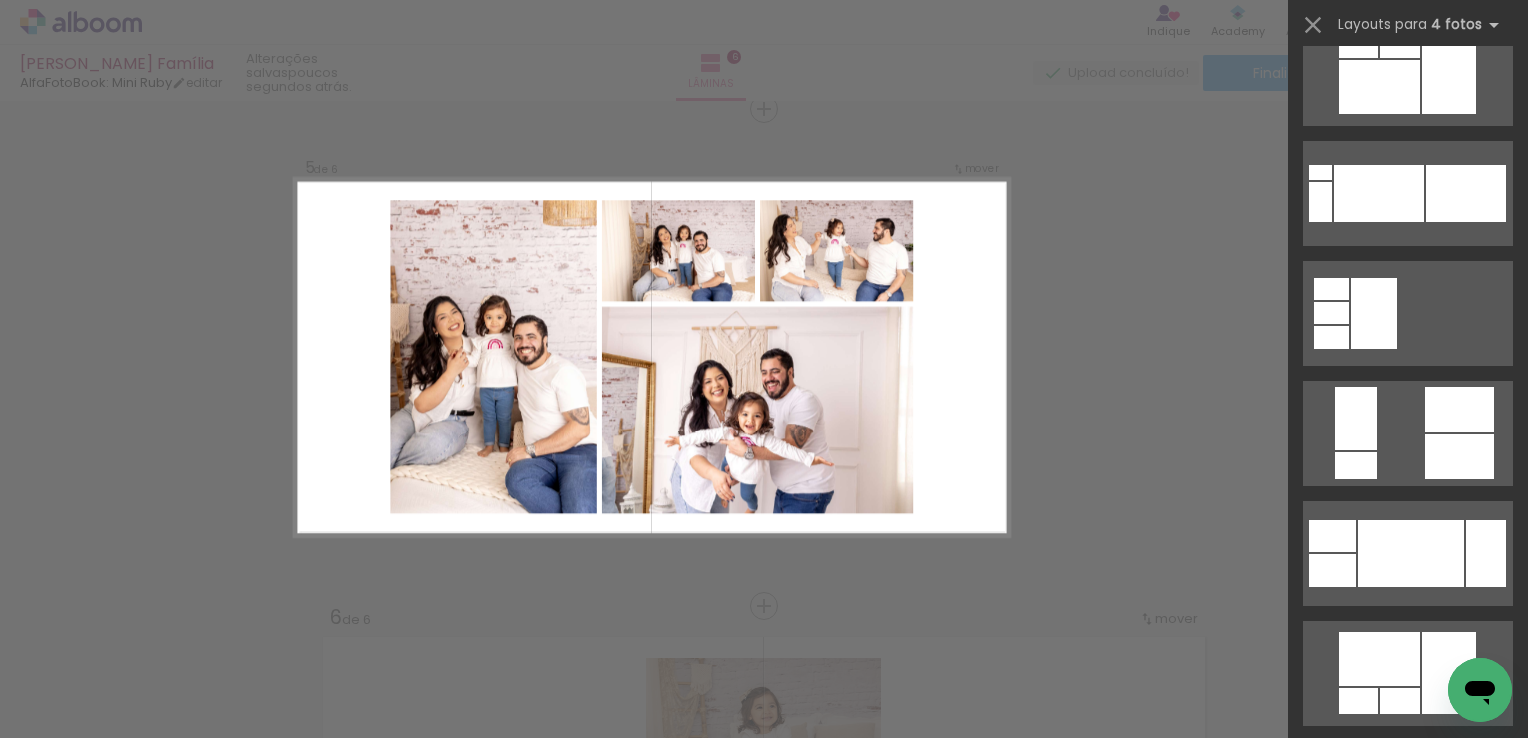 click on "Confirmar Cancelar" at bounding box center (764, -149) 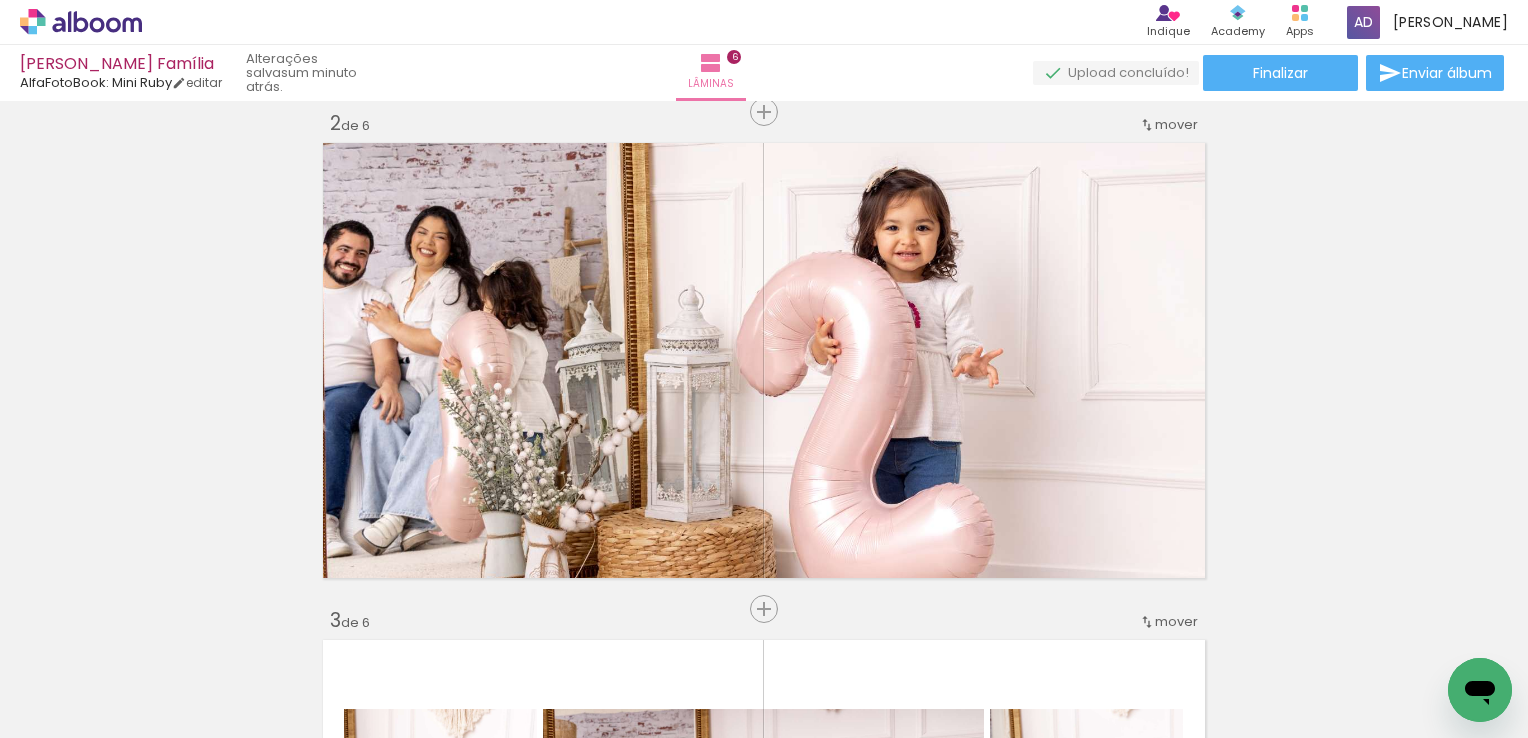 scroll, scrollTop: 413, scrollLeft: 0, axis: vertical 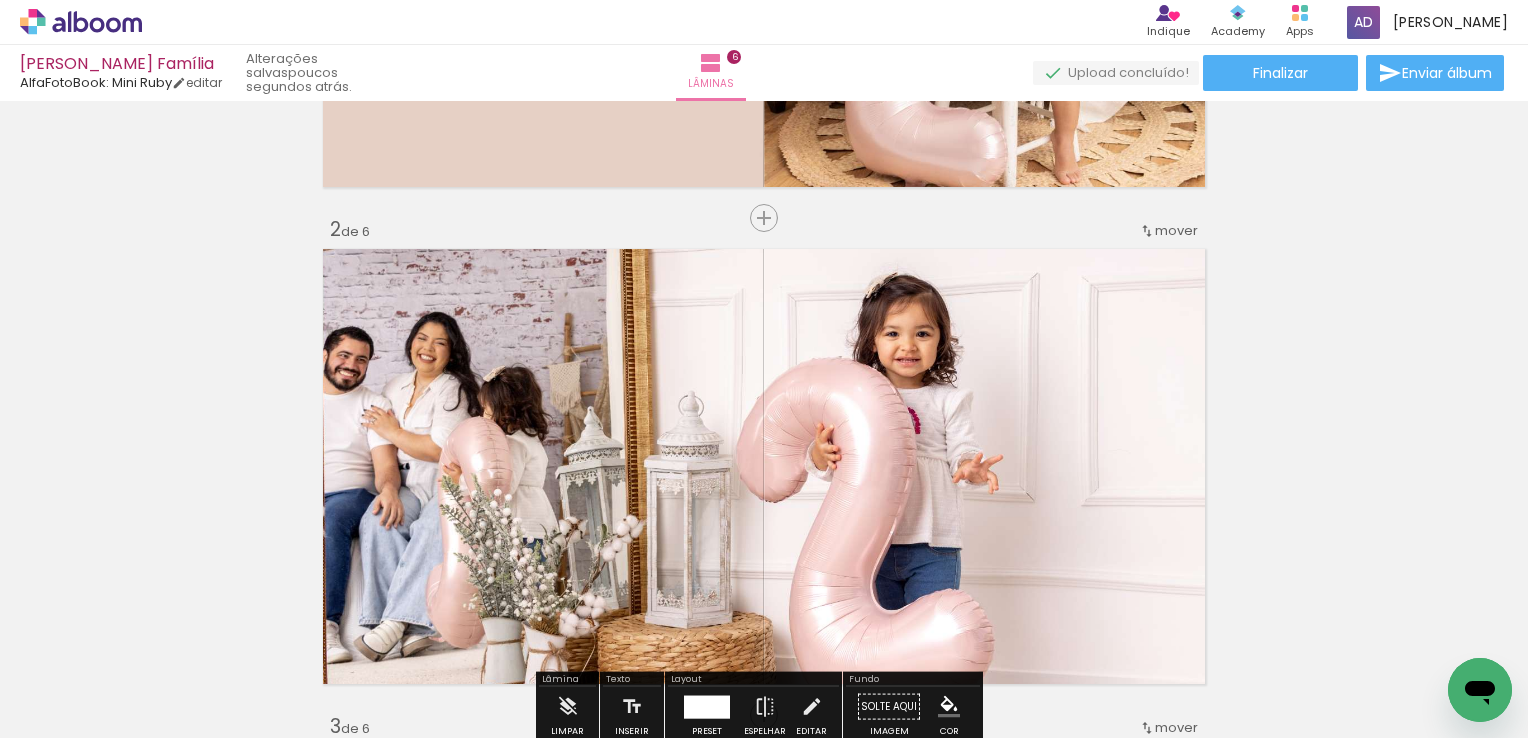 click on "Inserir lâmina 1  de 6  Inserir lâmina 2  de 6  Inserir lâmina 3  de 6  Inserir lâmina 4  de 6  Inserir lâmina 5  de 6  Inserir lâmina 6  de 6" at bounding box center [764, 1435] 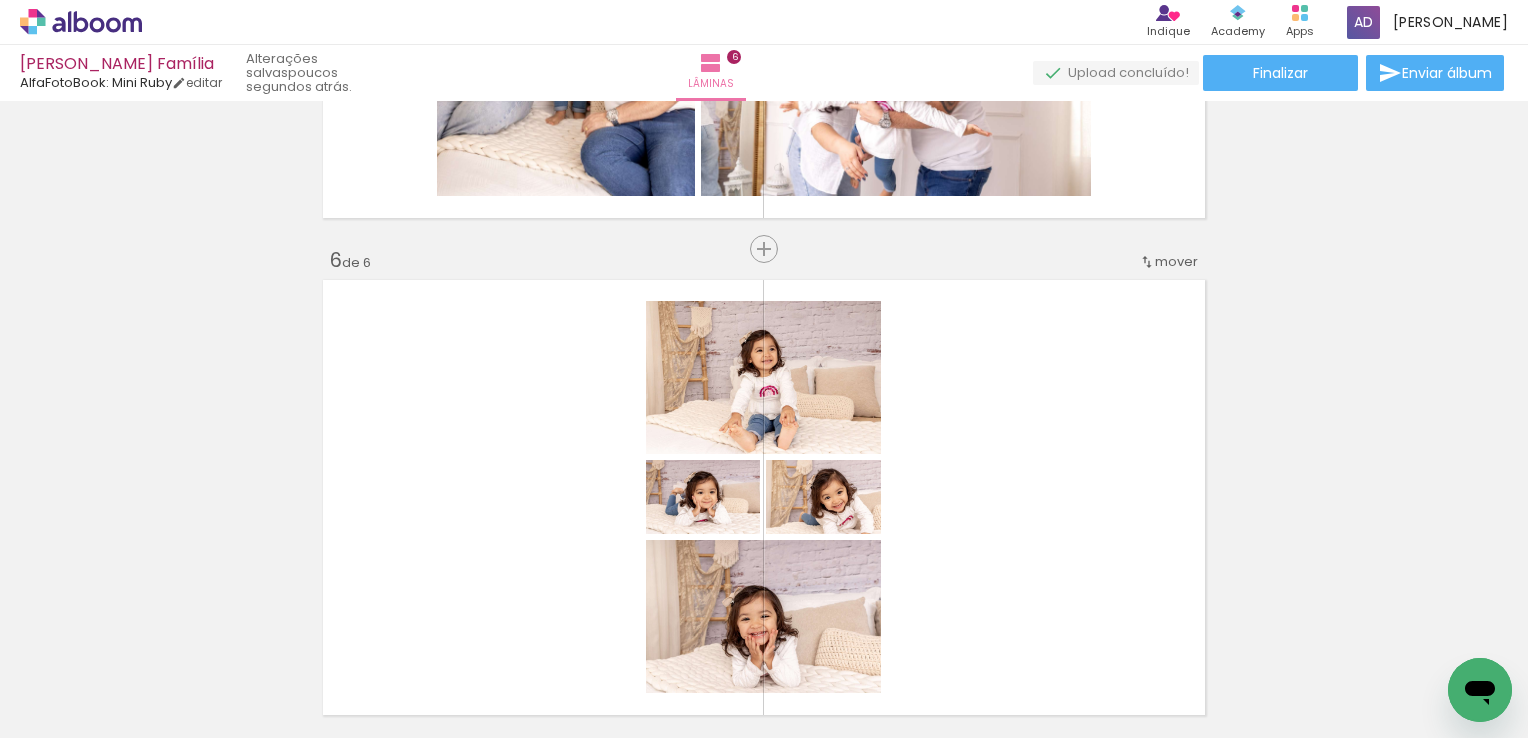 scroll, scrollTop: 2513, scrollLeft: 0, axis: vertical 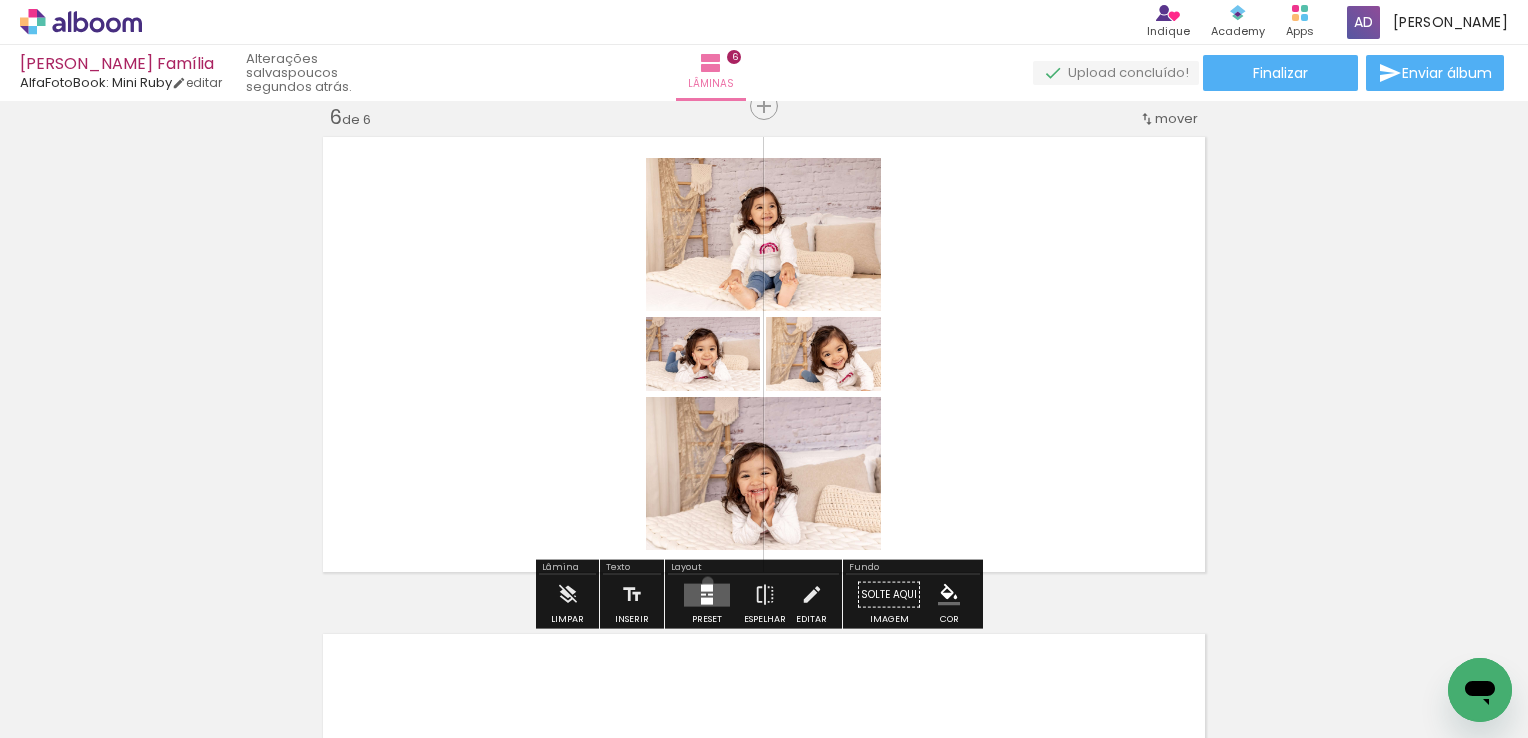 click at bounding box center (707, 595) 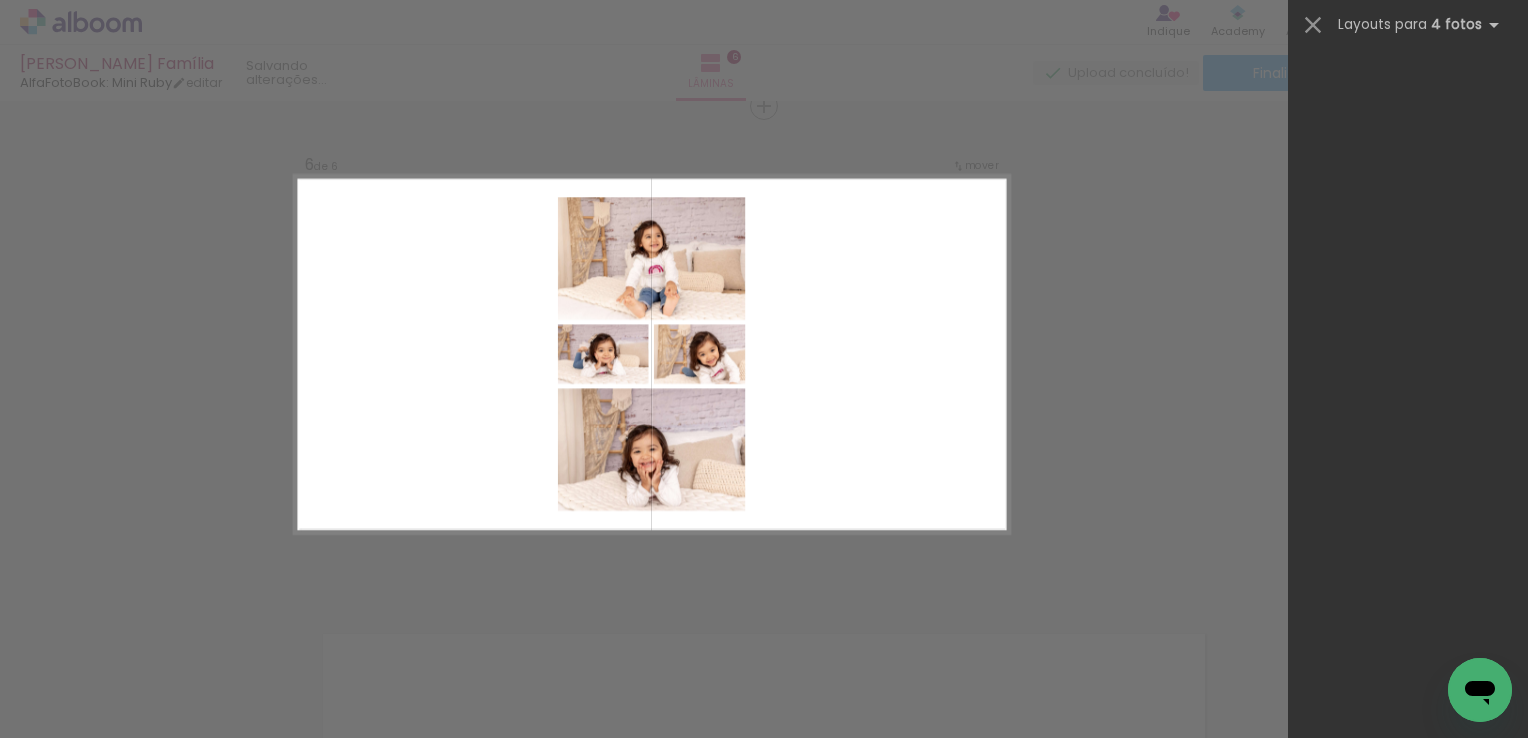 scroll, scrollTop: 0, scrollLeft: 0, axis: both 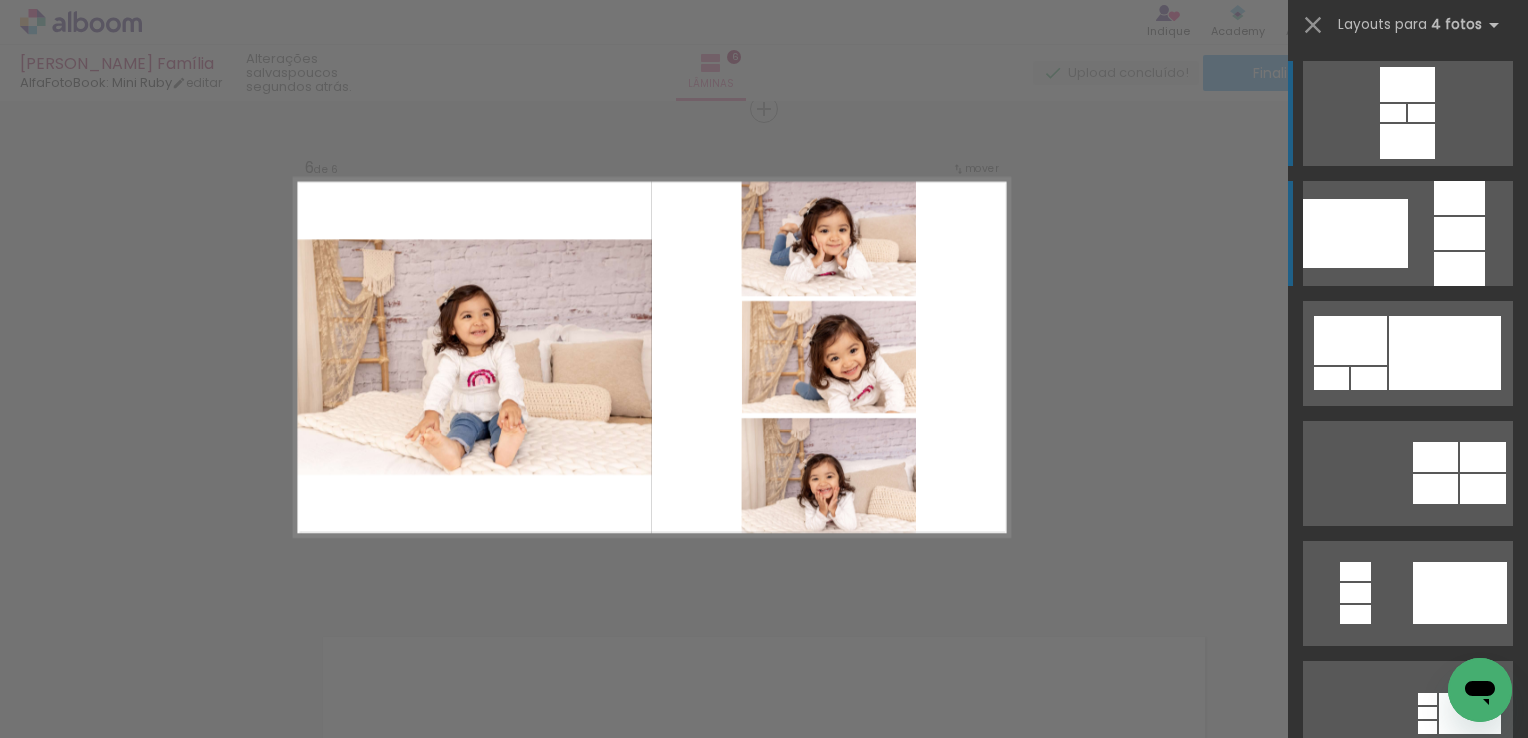 click at bounding box center [1355, 233] 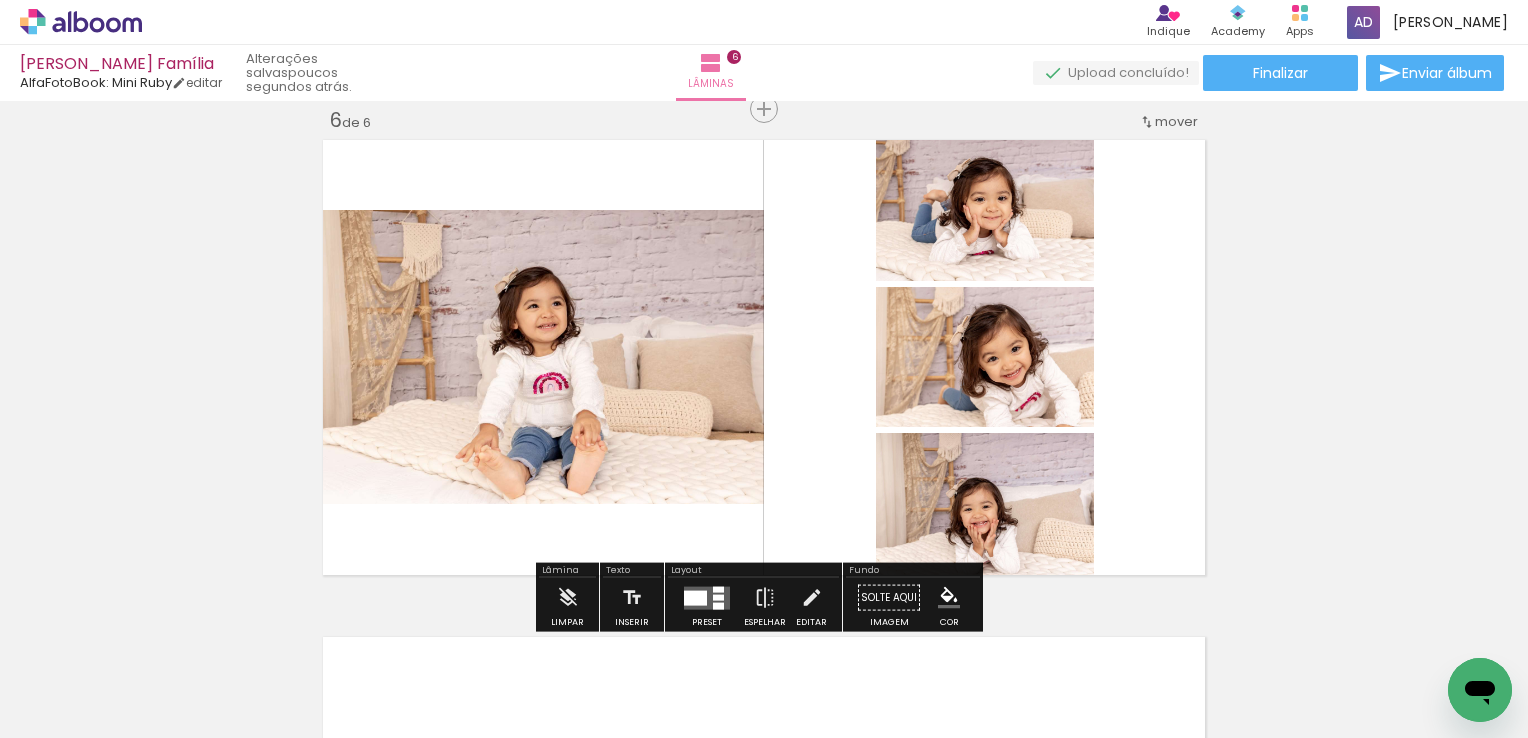 click on "Inserir lâmina 1  de 6  Inserir lâmina 2  de 6  Inserir lâmina 3  de 6  Inserir lâmina 4  de 6  Inserir lâmina 5  de 6  Inserir lâmina 6  de 6" at bounding box center (764, -662) 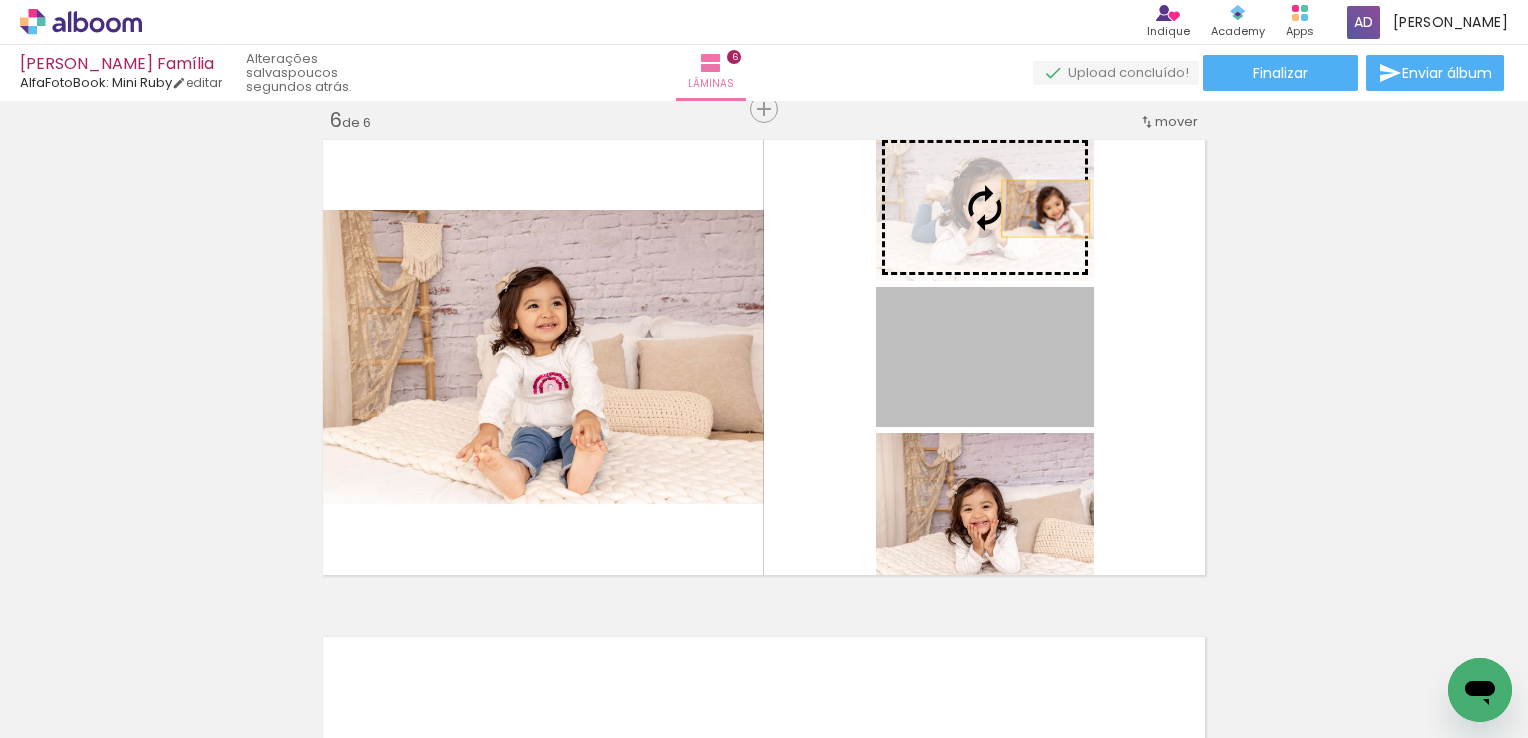 drag, startPoint x: 1018, startPoint y: 369, endPoint x: 1038, endPoint y: 208, distance: 162.23749 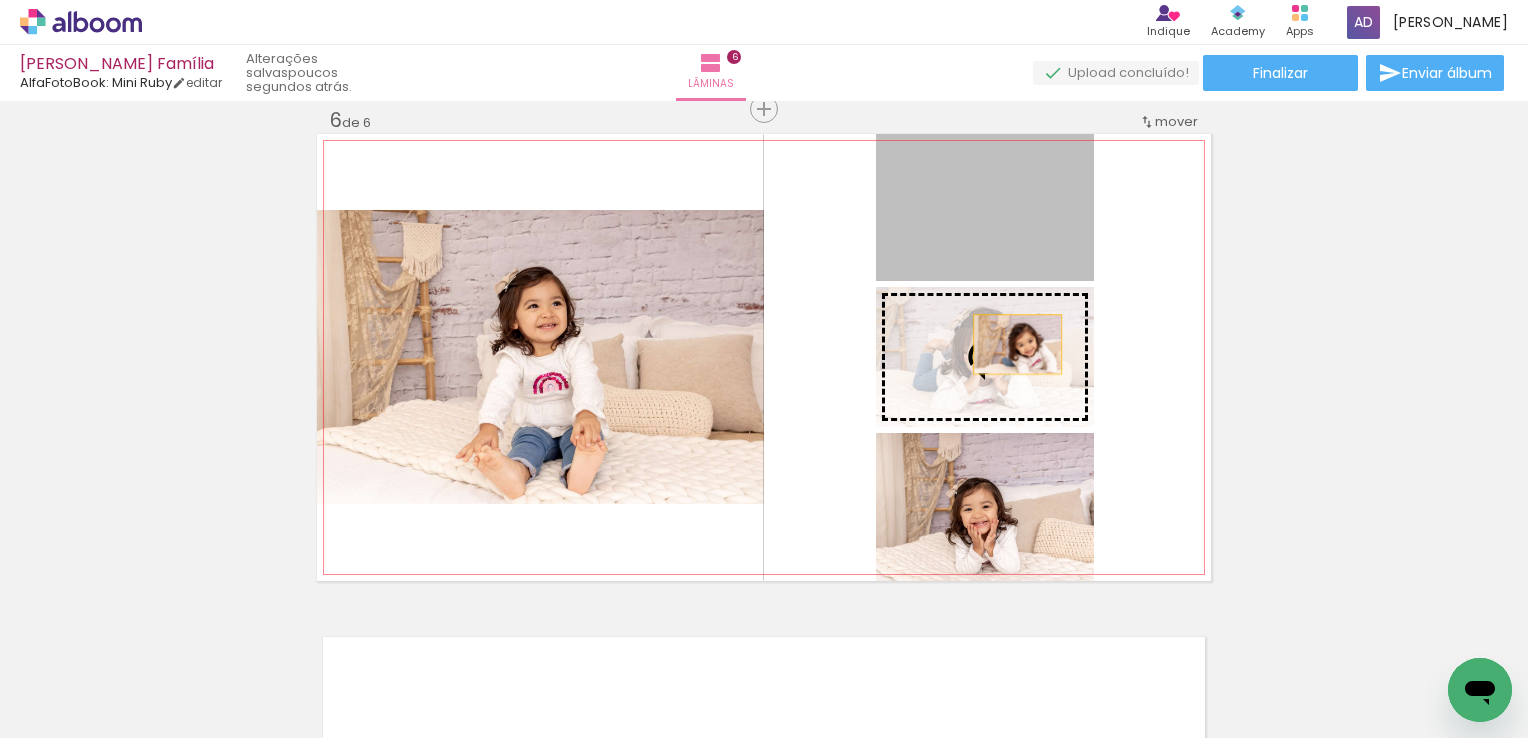 drag, startPoint x: 1005, startPoint y: 213, endPoint x: 1010, endPoint y: 344, distance: 131.09538 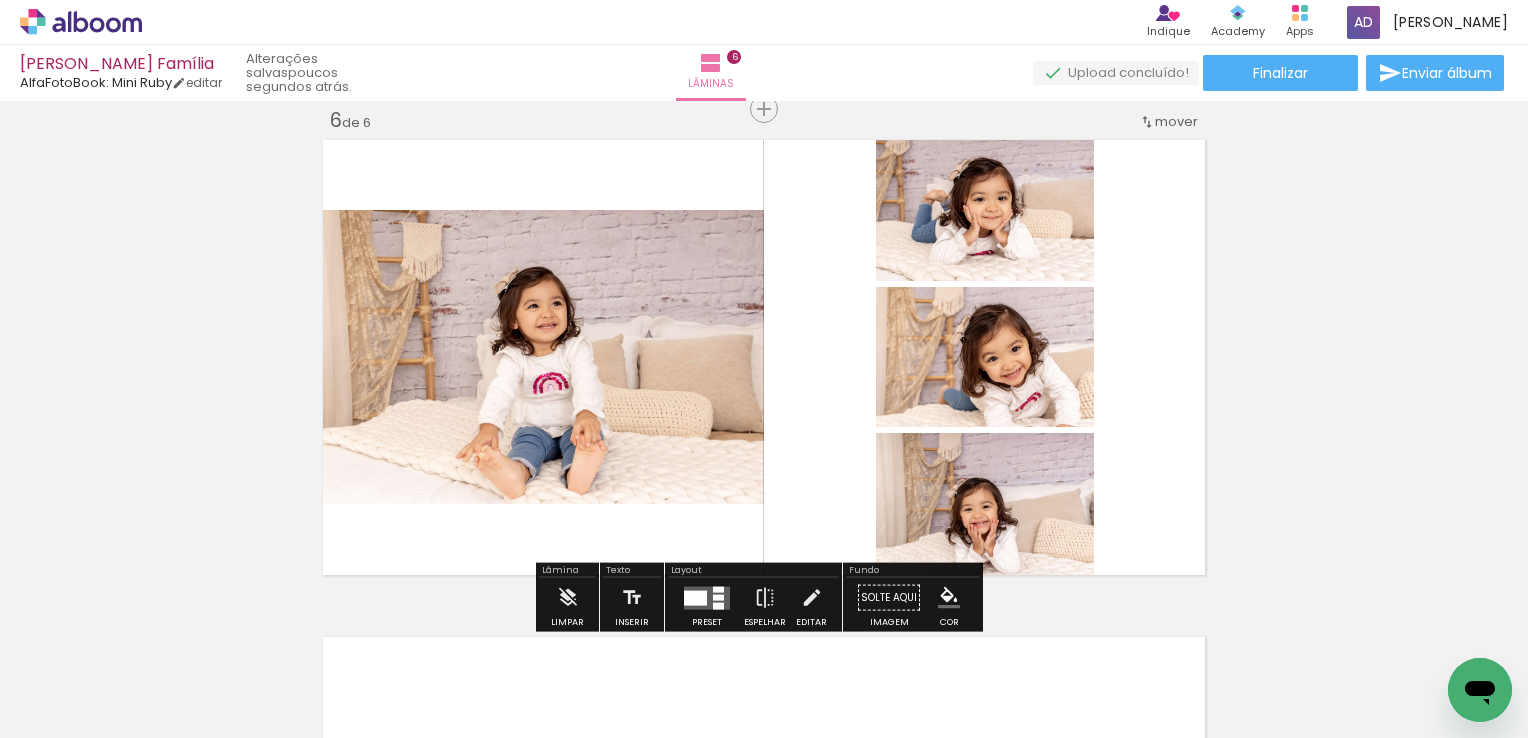 click on "Inserir lâmina 1  de 6  Inserir lâmina 2  de 6  Inserir lâmina 3  de 6  Inserir lâmina 4  de 6  Inserir lâmina 5  de 6  Inserir lâmina 6  de 6" at bounding box center [764, -662] 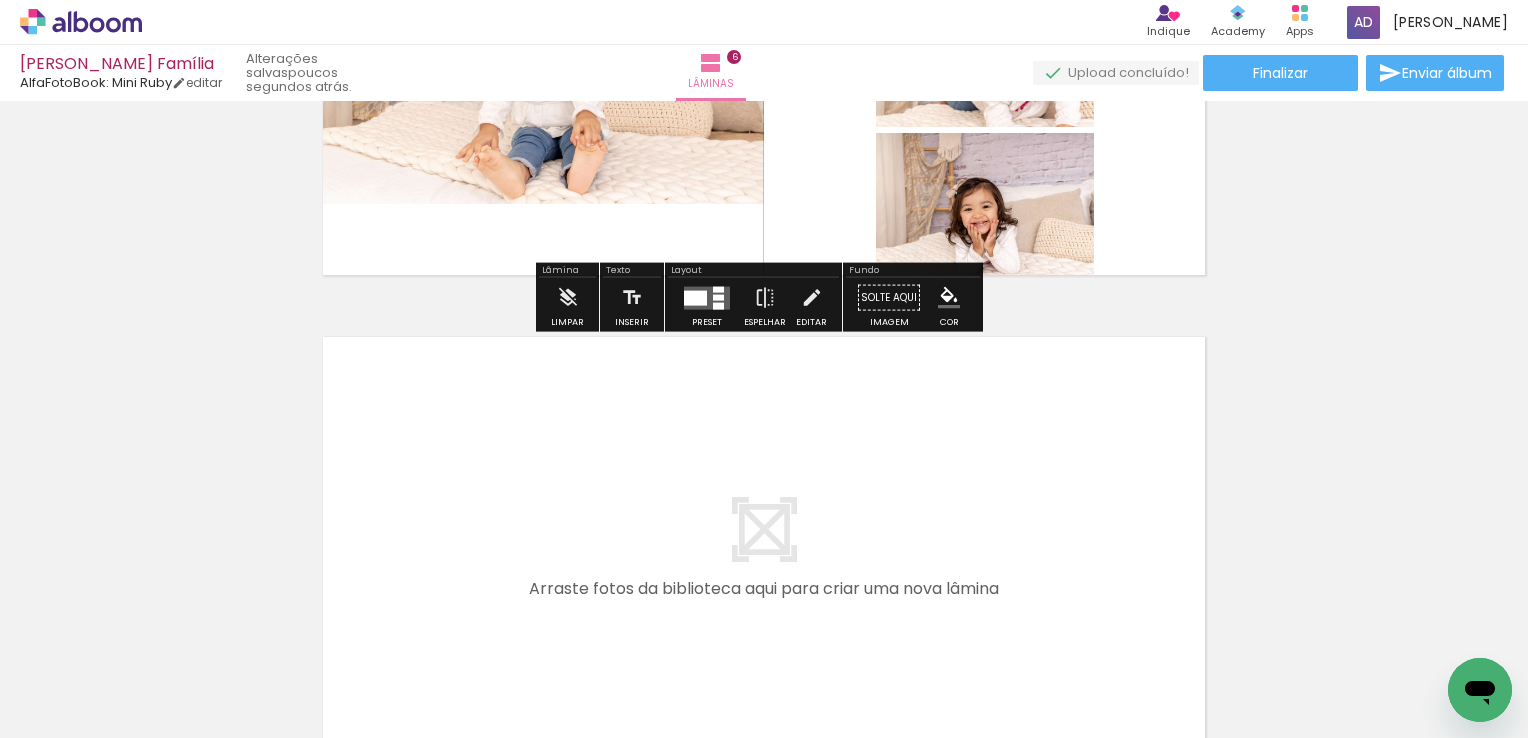 scroll, scrollTop: 3044, scrollLeft: 0, axis: vertical 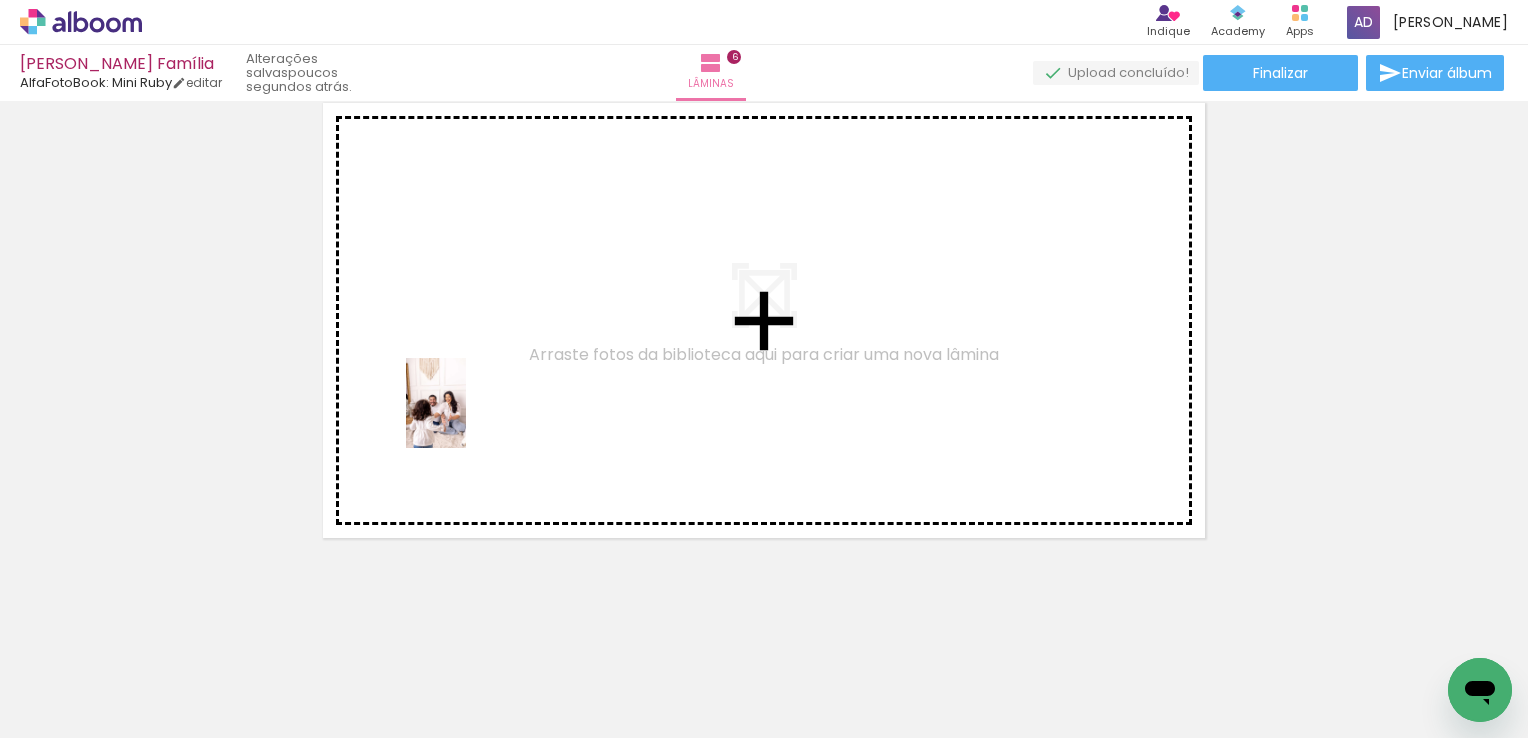 drag, startPoint x: 412, startPoint y: 677, endPoint x: 466, endPoint y: 418, distance: 264.56946 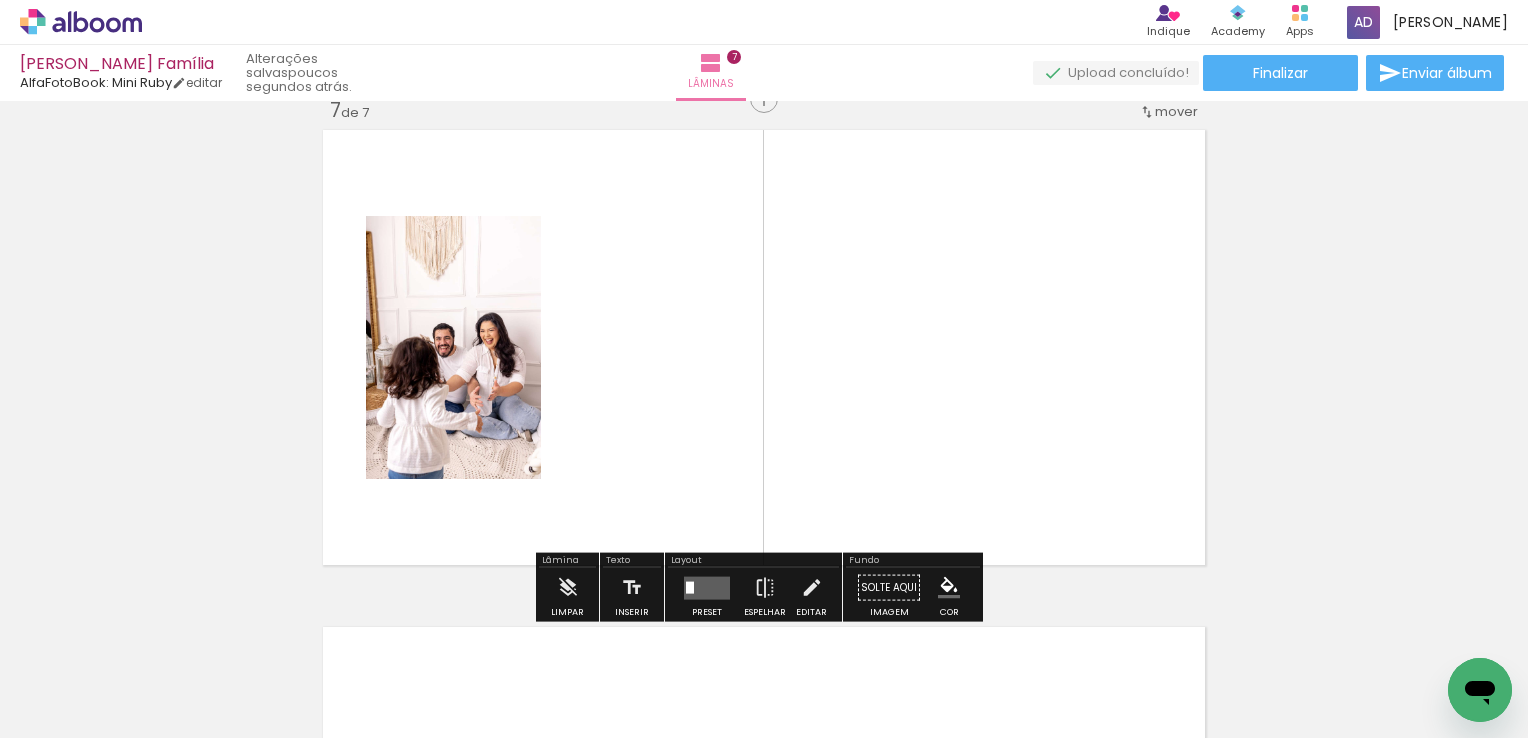 scroll, scrollTop: 3007, scrollLeft: 0, axis: vertical 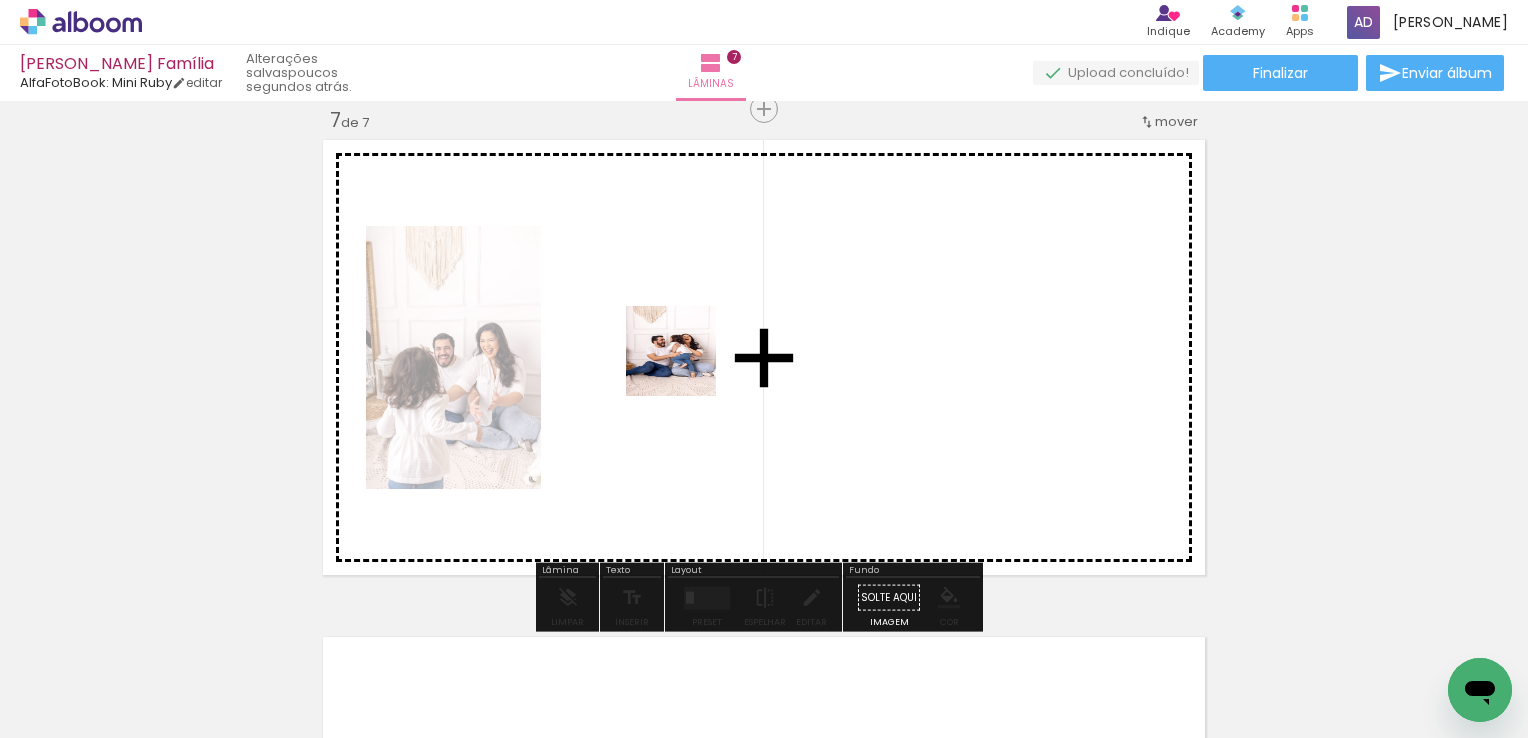 drag, startPoint x: 307, startPoint y: 662, endPoint x: 687, endPoint y: 366, distance: 481.6804 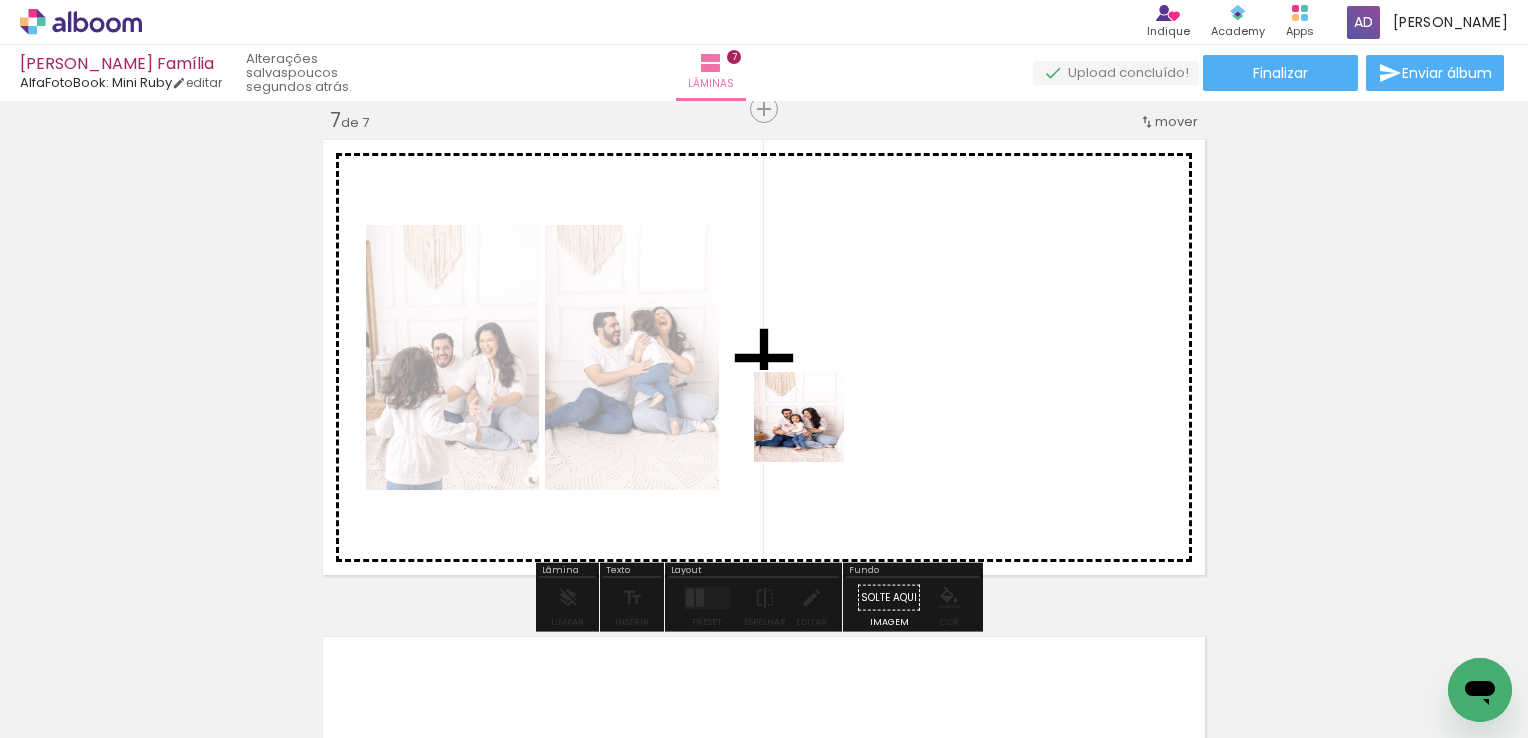 drag, startPoint x: 604, startPoint y: 601, endPoint x: 814, endPoint y: 432, distance: 269.55704 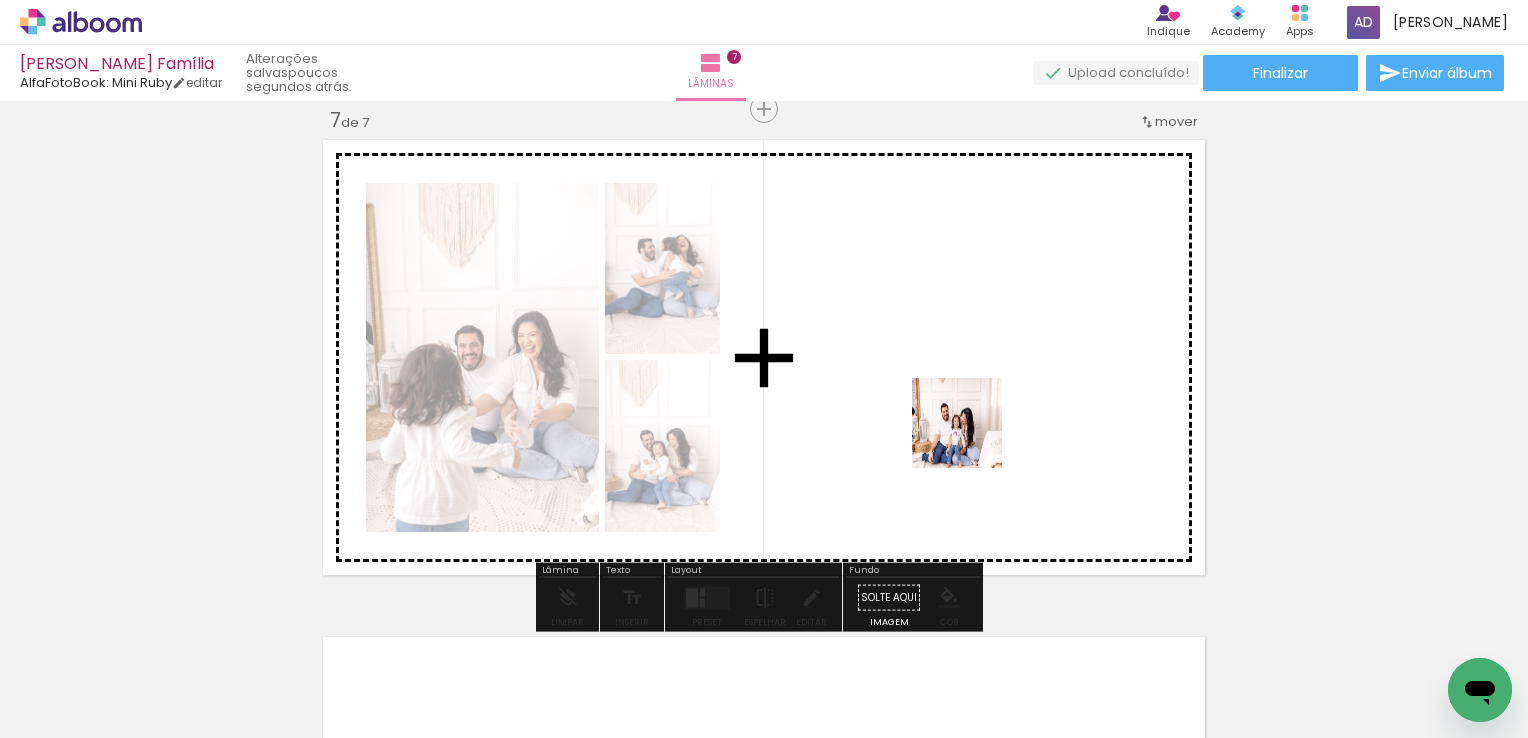 drag, startPoint x: 878, startPoint y: 500, endPoint x: 989, endPoint y: 426, distance: 133.4054 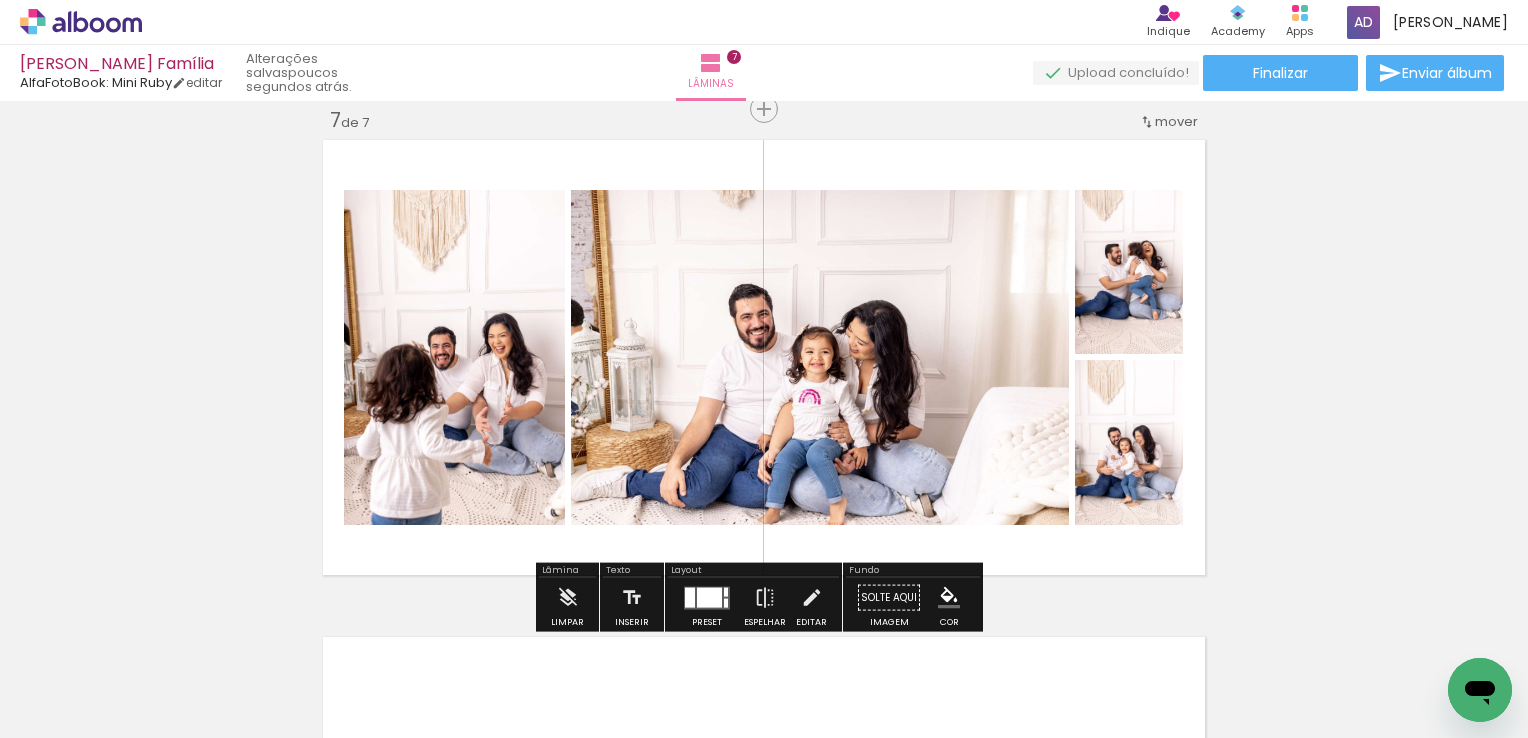 click at bounding box center [709, 597] 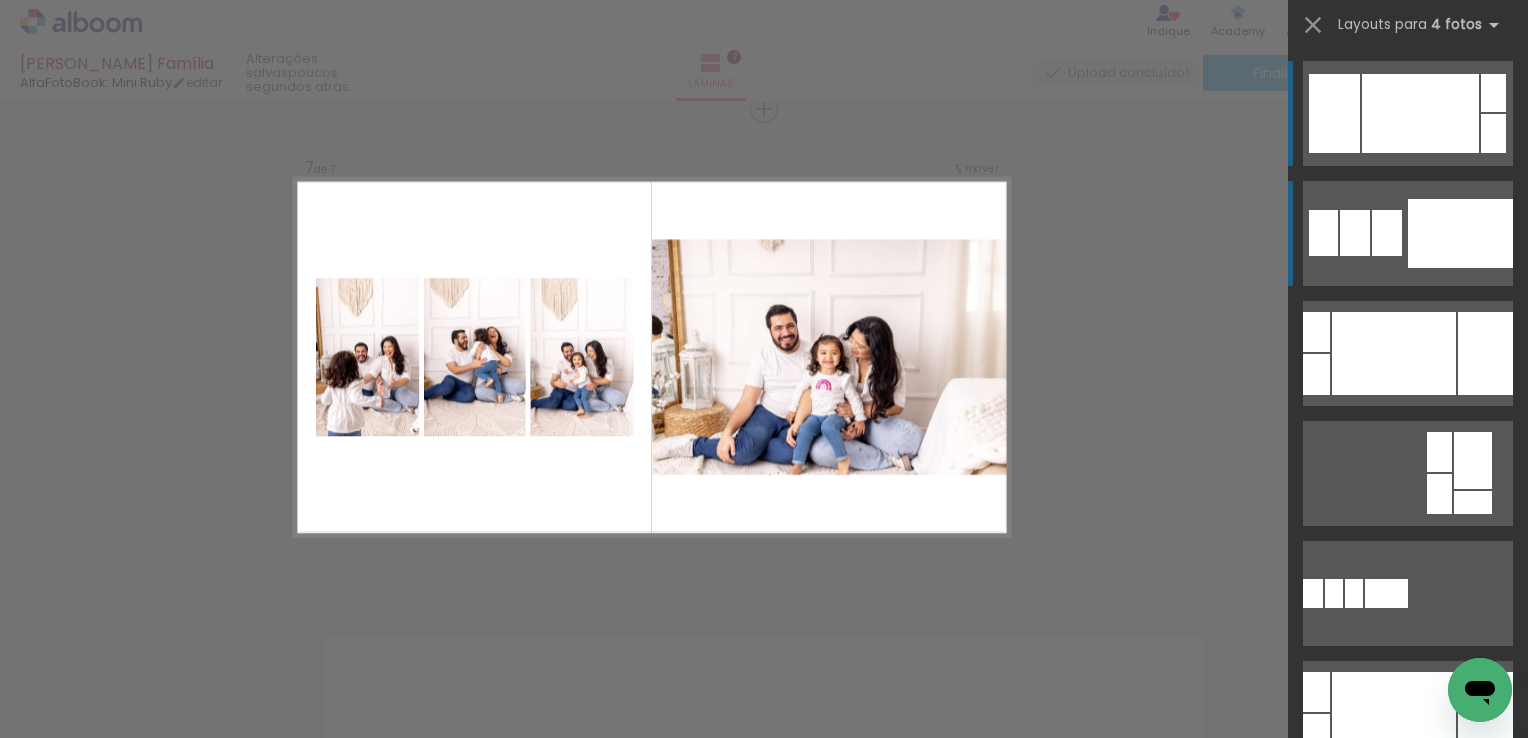 click at bounding box center (1460, 233) 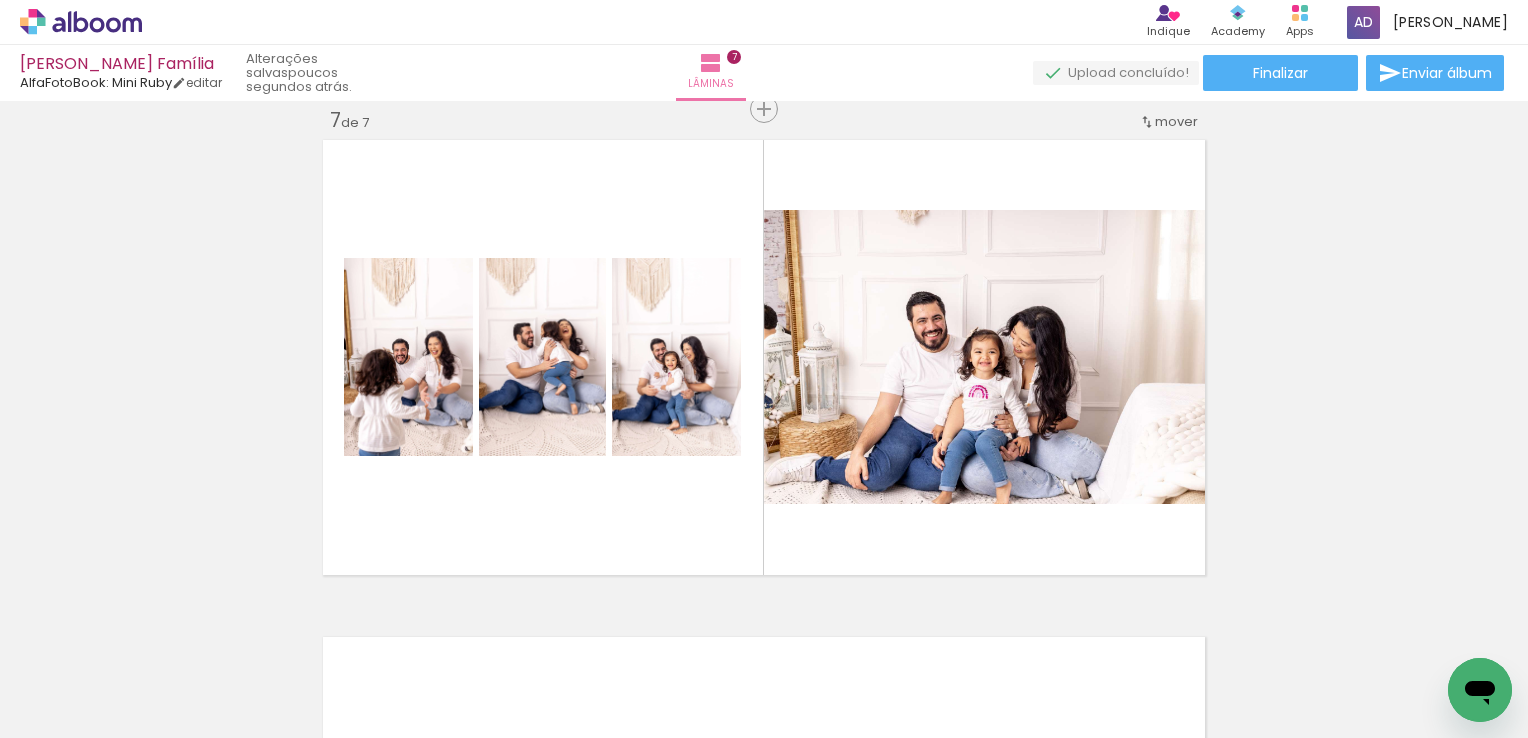 click on "Inserir lâmina 1  de 7  Inserir lâmina 2  de 7  Inserir lâmina 3  de 7  Inserir lâmina 4  de 7  Inserir lâmina 5  de 7  Inserir lâmina 6  de 7  Inserir lâmina 7  de 7" at bounding box center [764, -911] 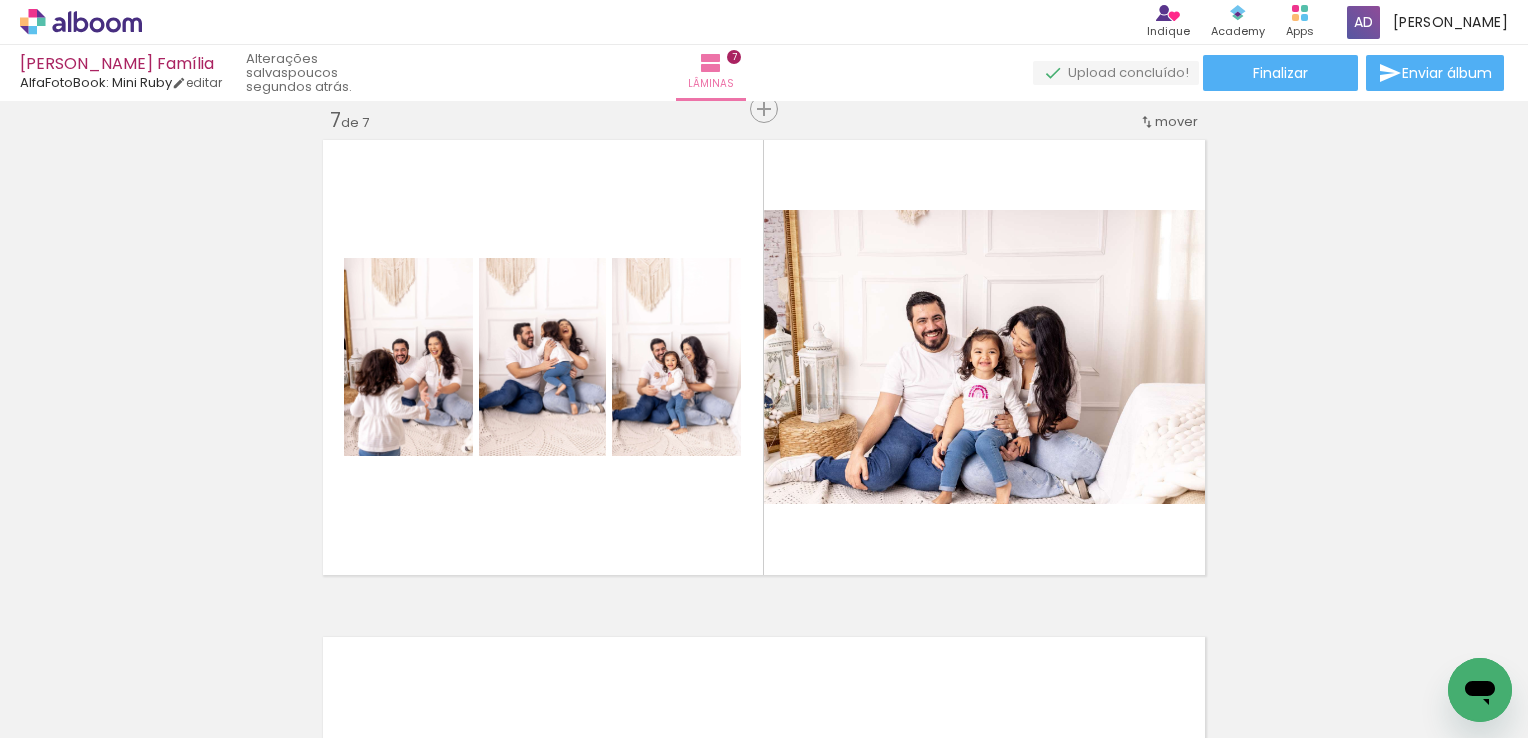 click on "Inserir lâmina 1  de 7  Inserir lâmina 2  de 7  Inserir lâmina 3  de 7  Inserir lâmina 4  de 7  Inserir lâmina 5  de 7  Inserir lâmina 6  de 7  Inserir lâmina 7  de 7" at bounding box center [764, -911] 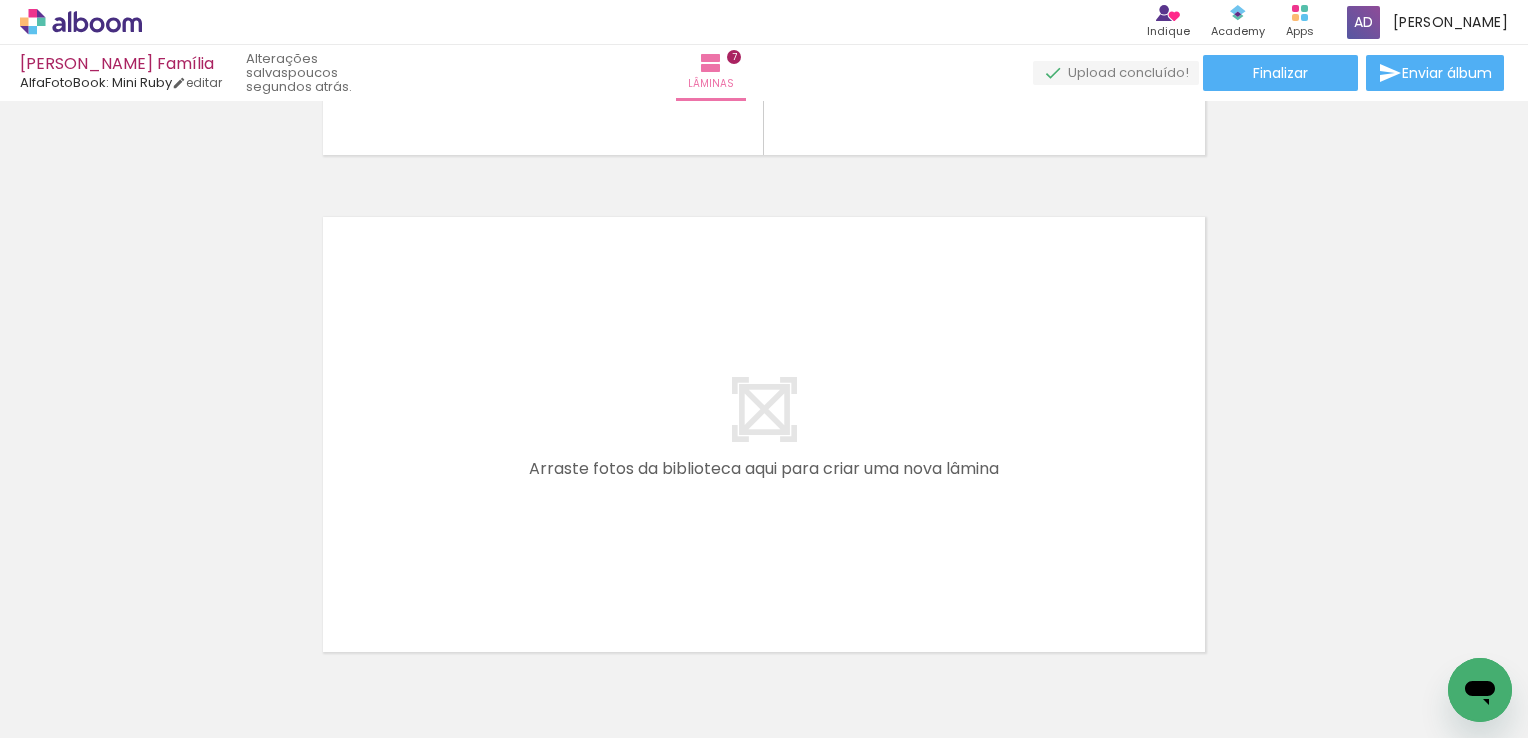 scroll, scrollTop: 3541, scrollLeft: 0, axis: vertical 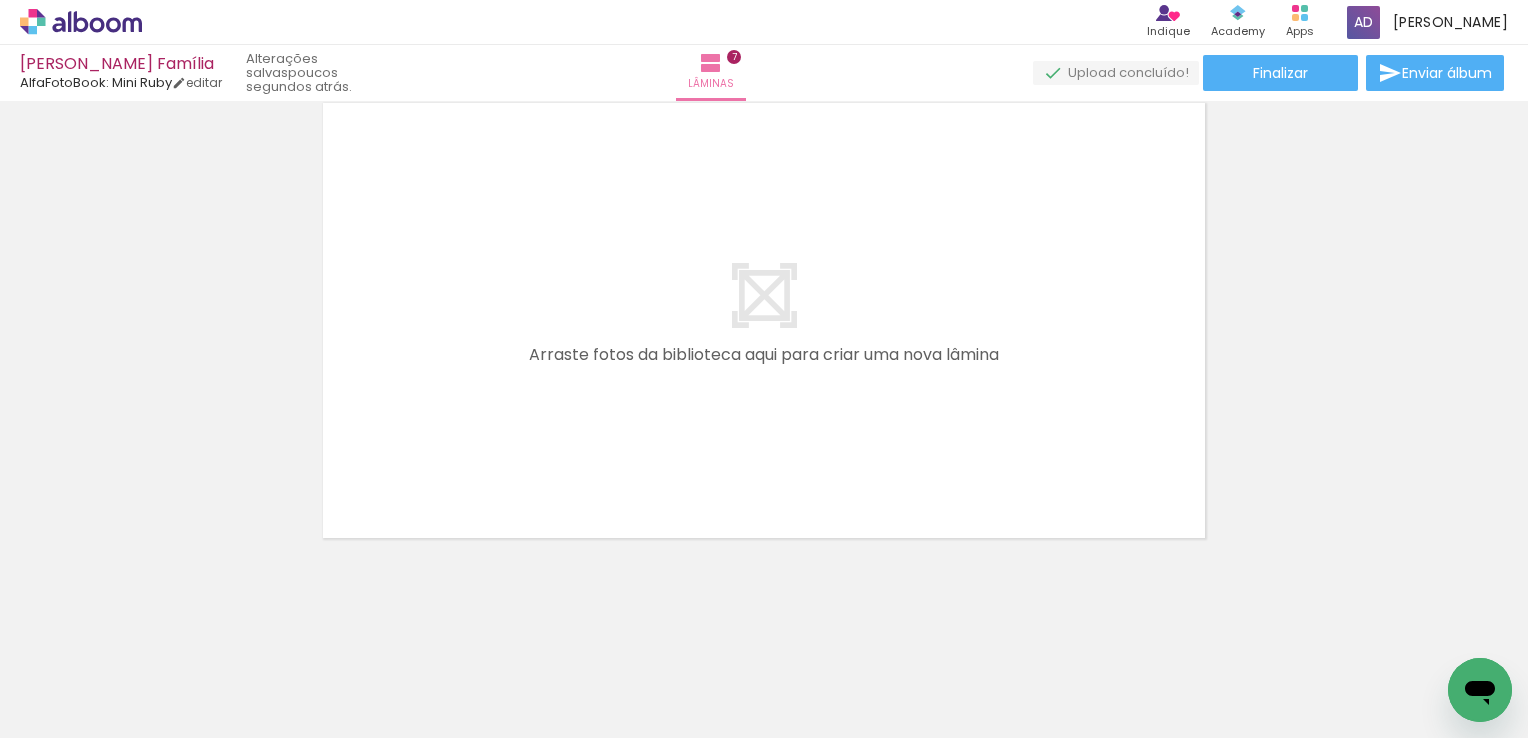 drag, startPoint x: 350, startPoint y: 671, endPoint x: 401, endPoint y: 555, distance: 126.71622 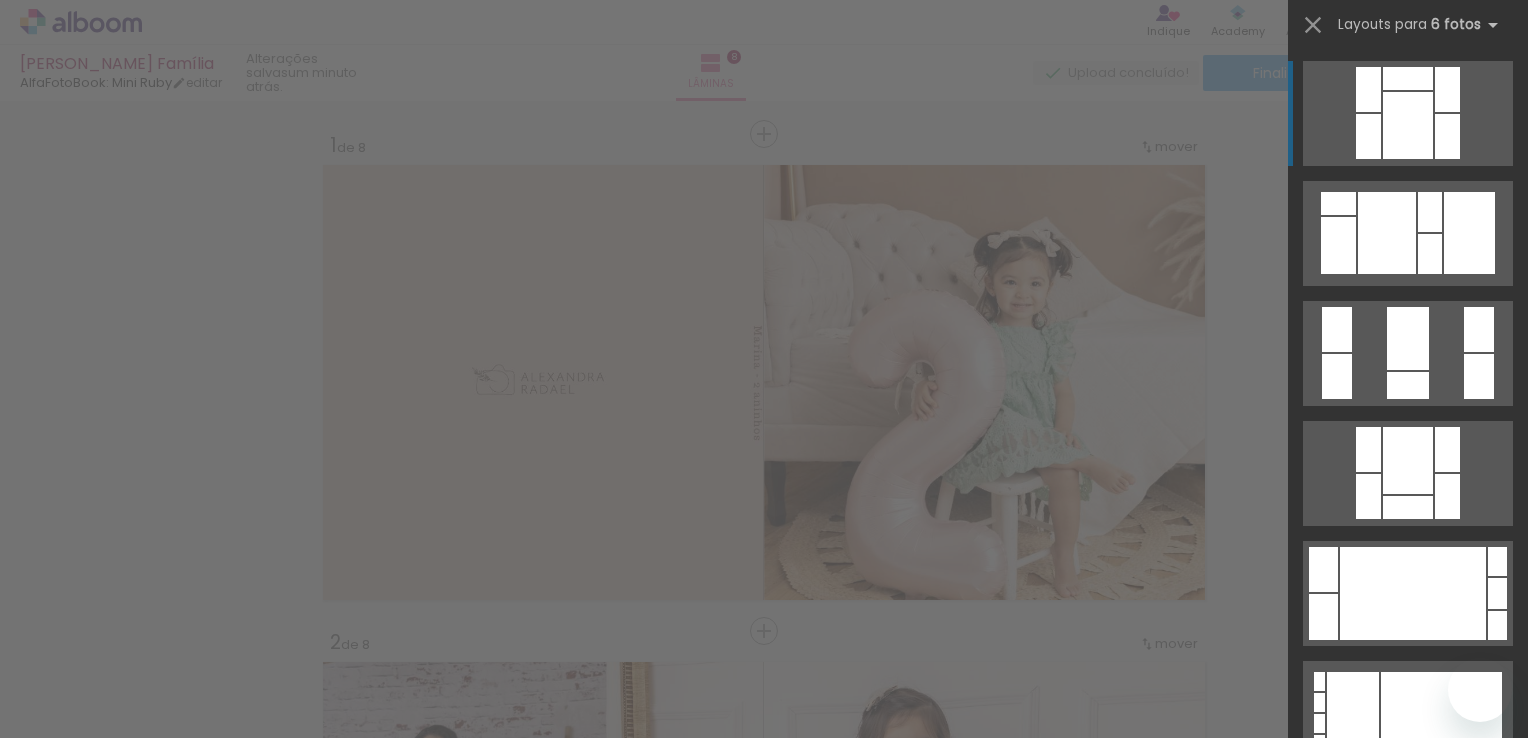 scroll, scrollTop: 0, scrollLeft: 0, axis: both 